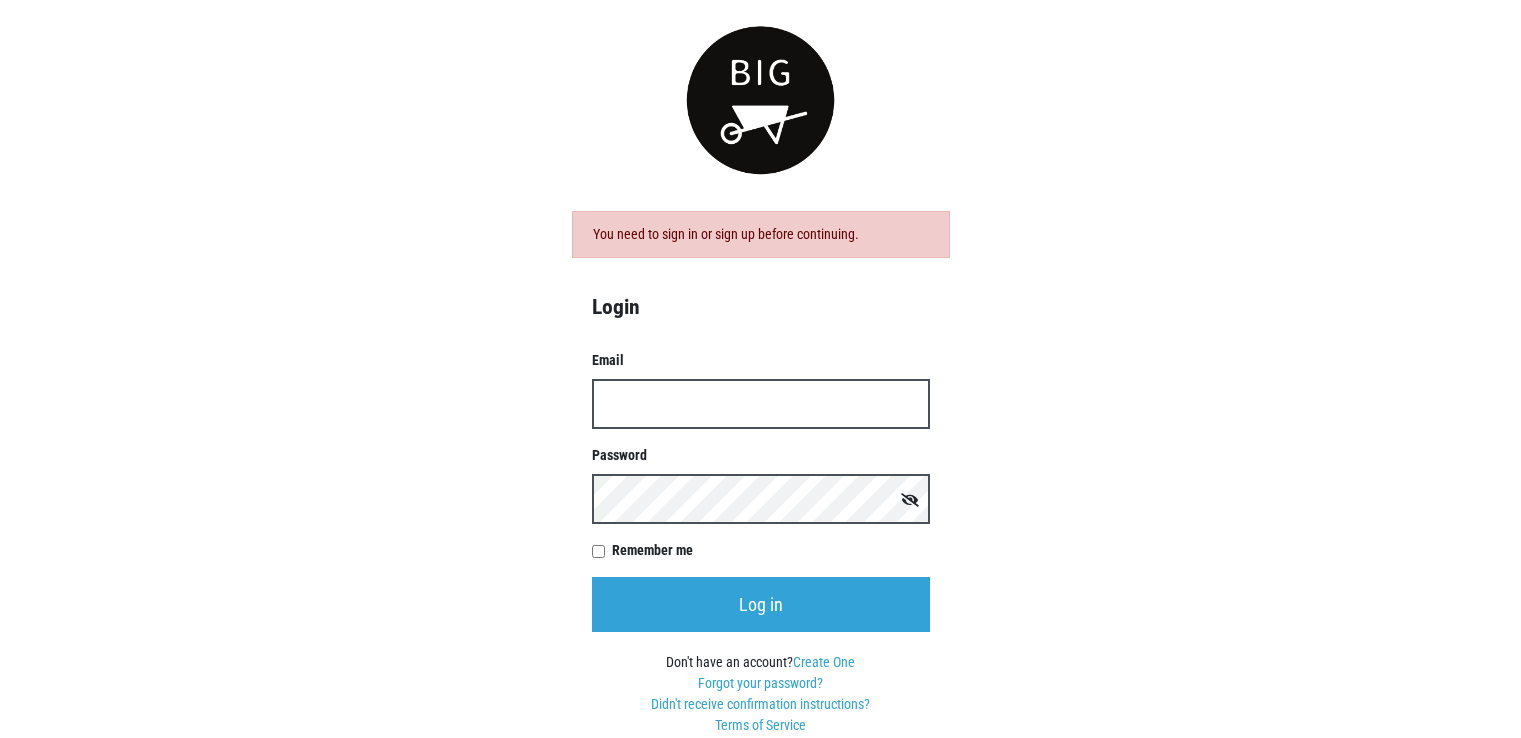 scroll, scrollTop: 0, scrollLeft: 0, axis: both 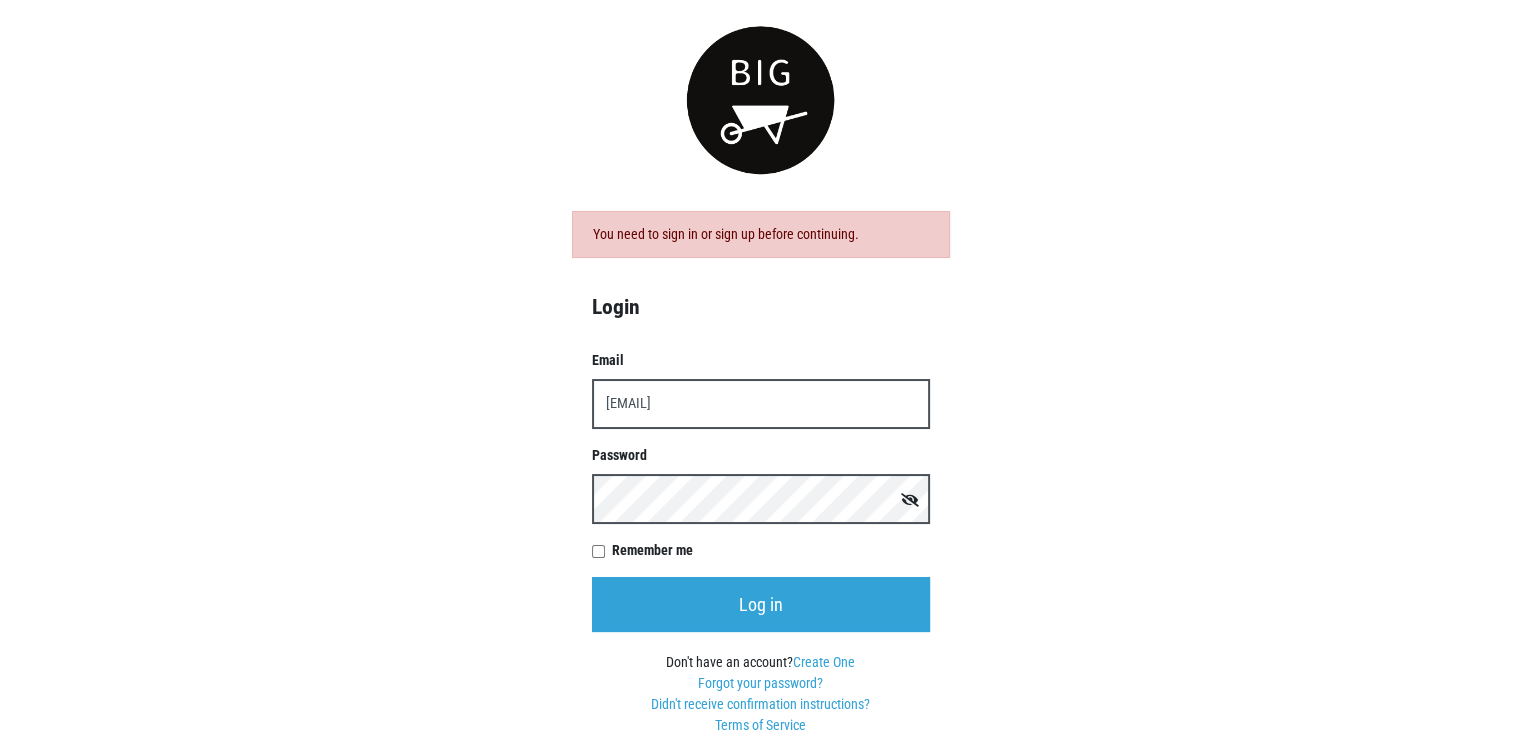 type on "[EMAIL]" 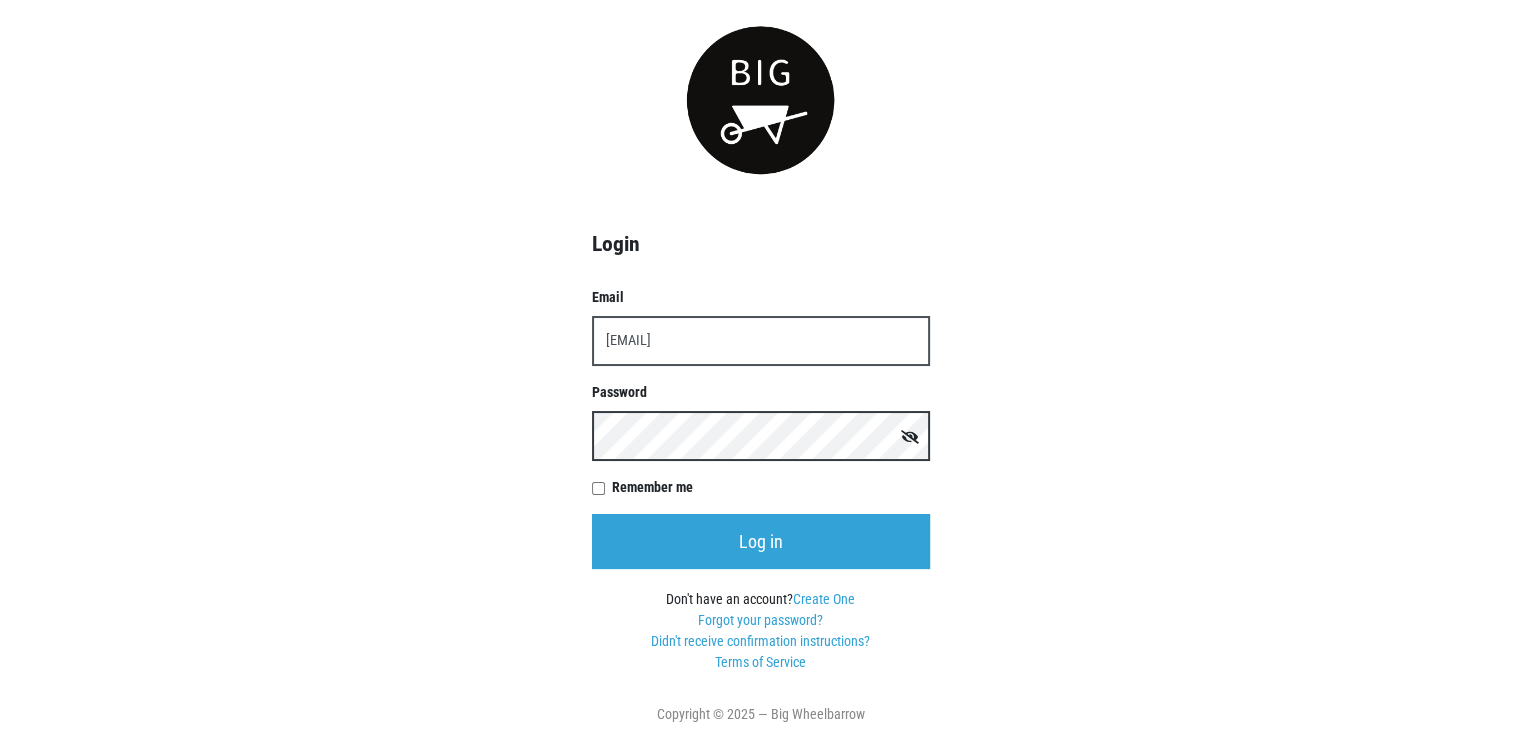 click on "Log in" at bounding box center [761, 541] 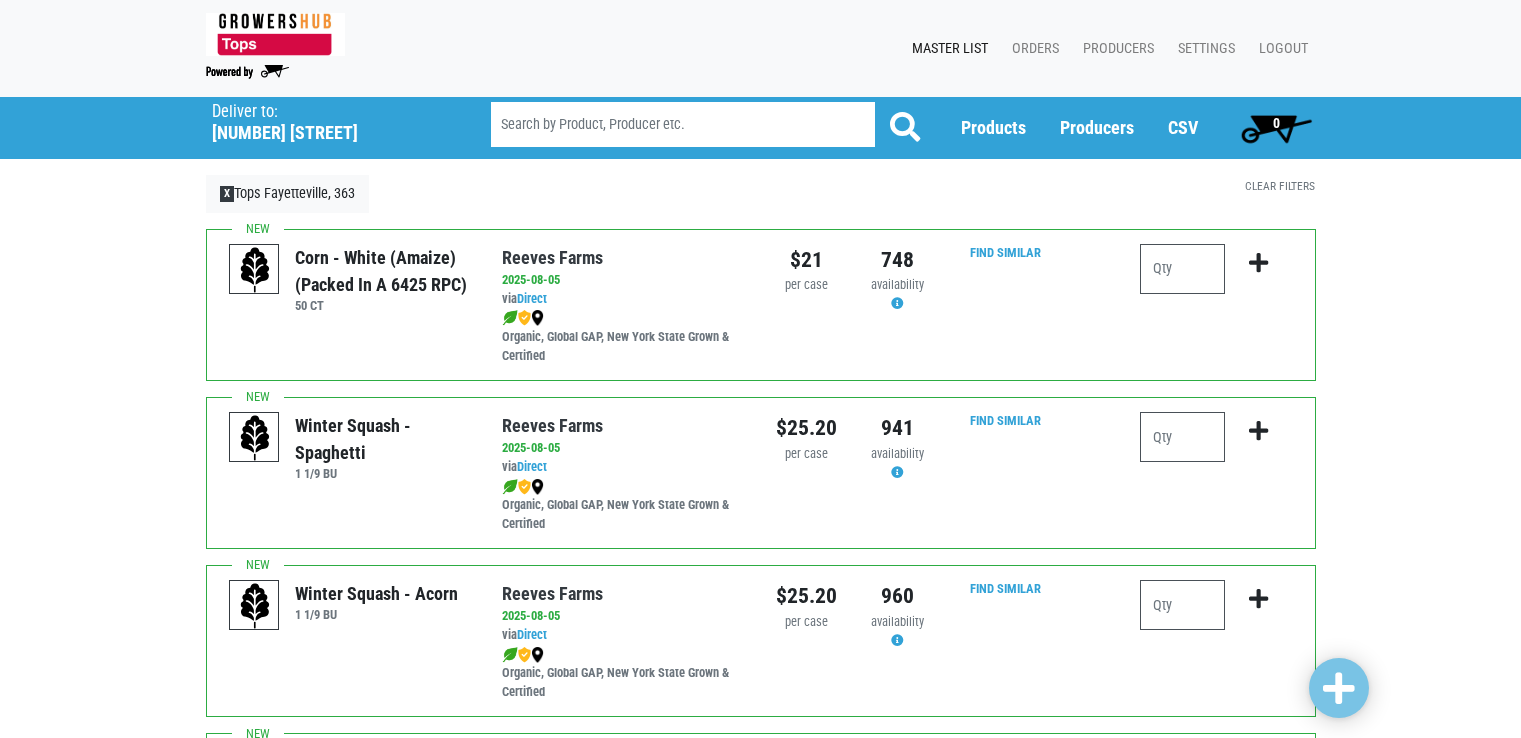 scroll, scrollTop: 0, scrollLeft: 0, axis: both 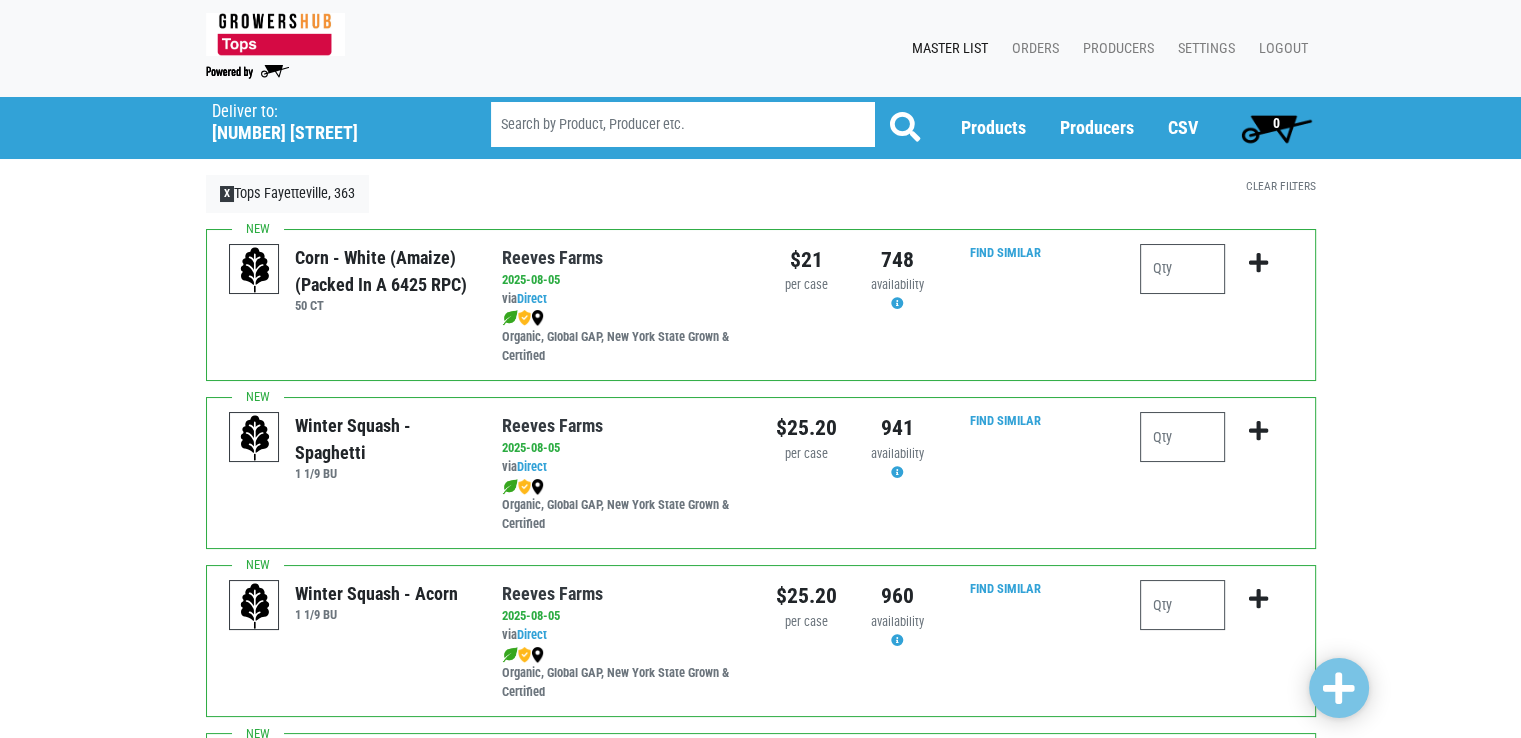 click on "Deliver To
[BUSINESS_NAME], [NUMBER] ([NUMBER] [STREET], [CITY], [STATE] [POSTAL_CODE], [COUNTRY])
Deliver to:
[NUMBER] [STREET]
Products
Case
Box
Packaged Goods
Fruits" at bounding box center (760, 1929) 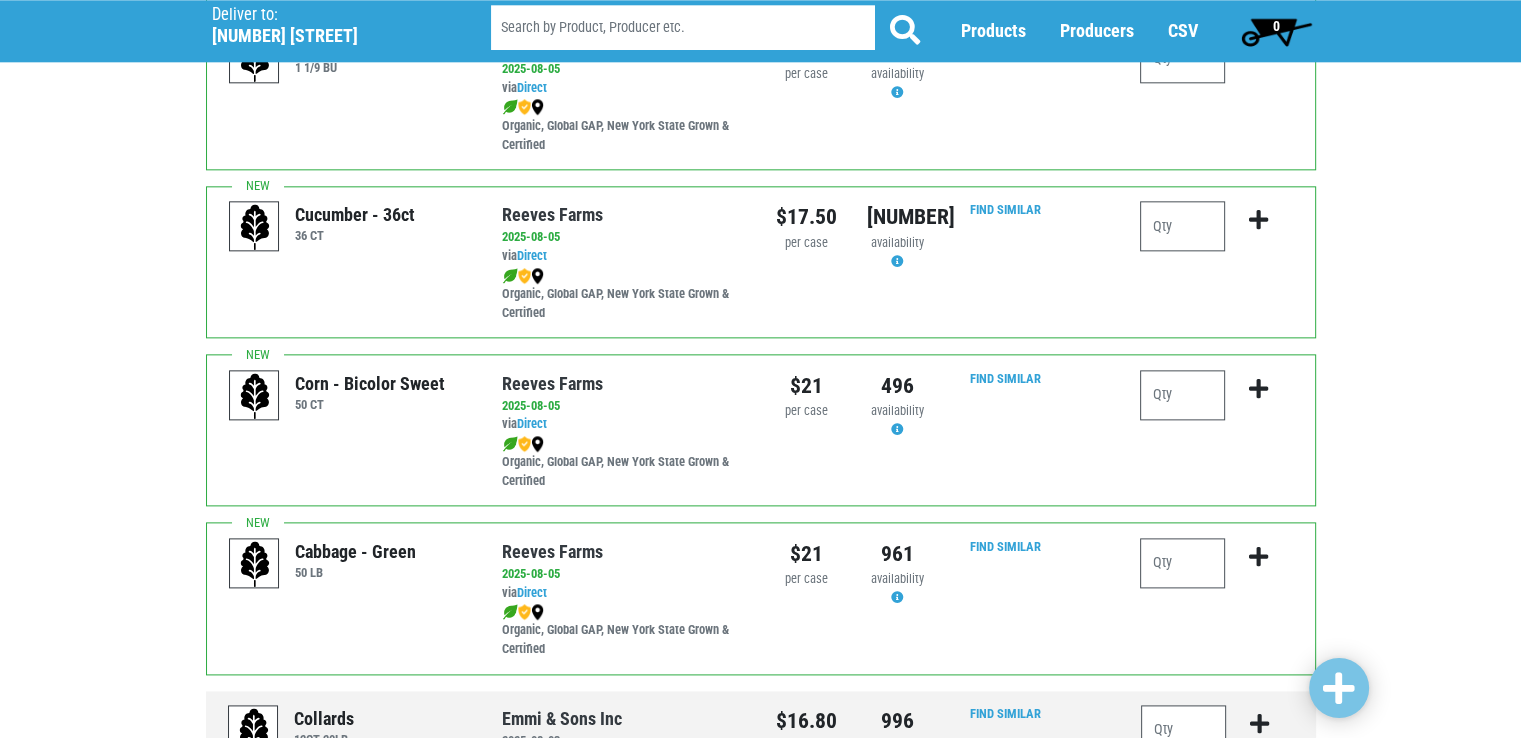 scroll, scrollTop: 2400, scrollLeft: 0, axis: vertical 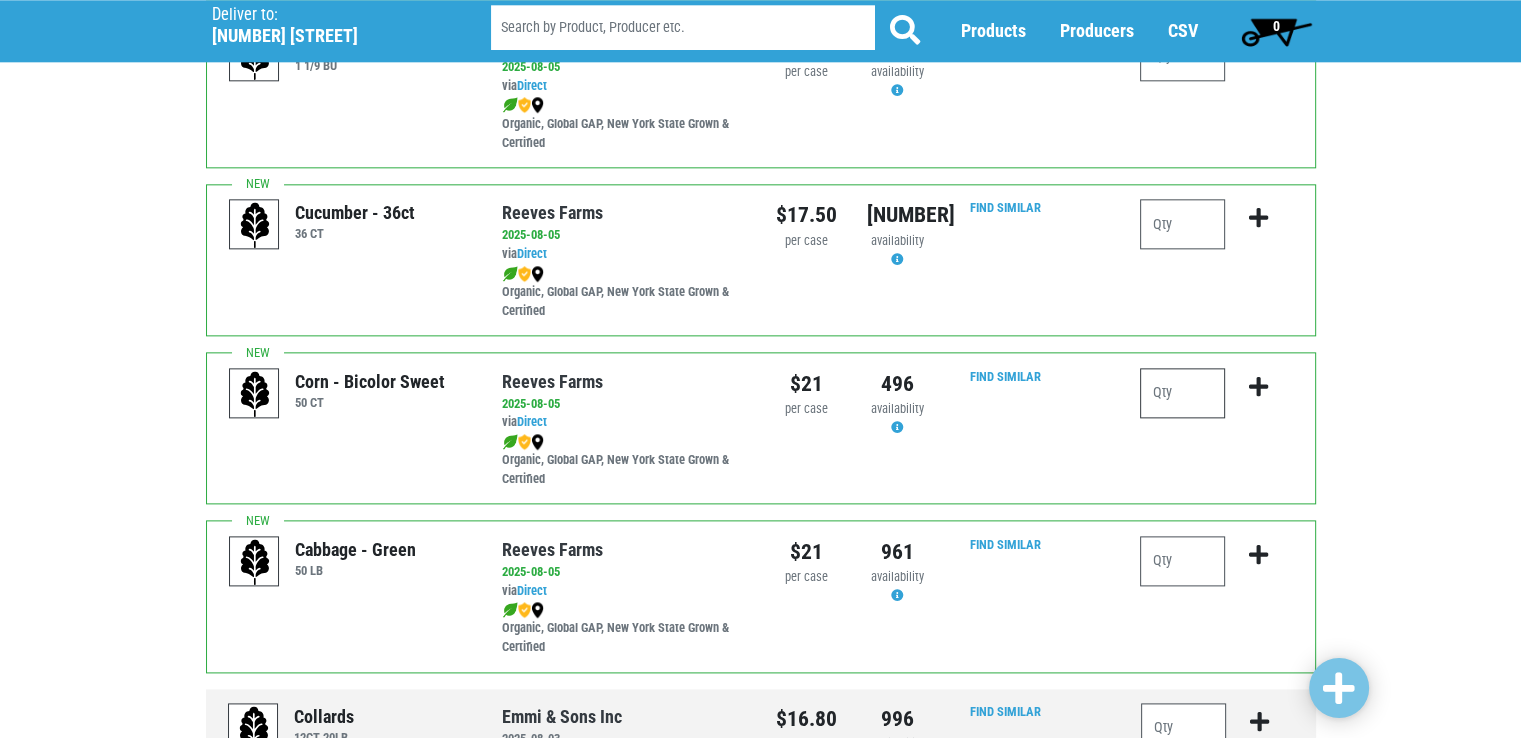 click at bounding box center (1182, 393) 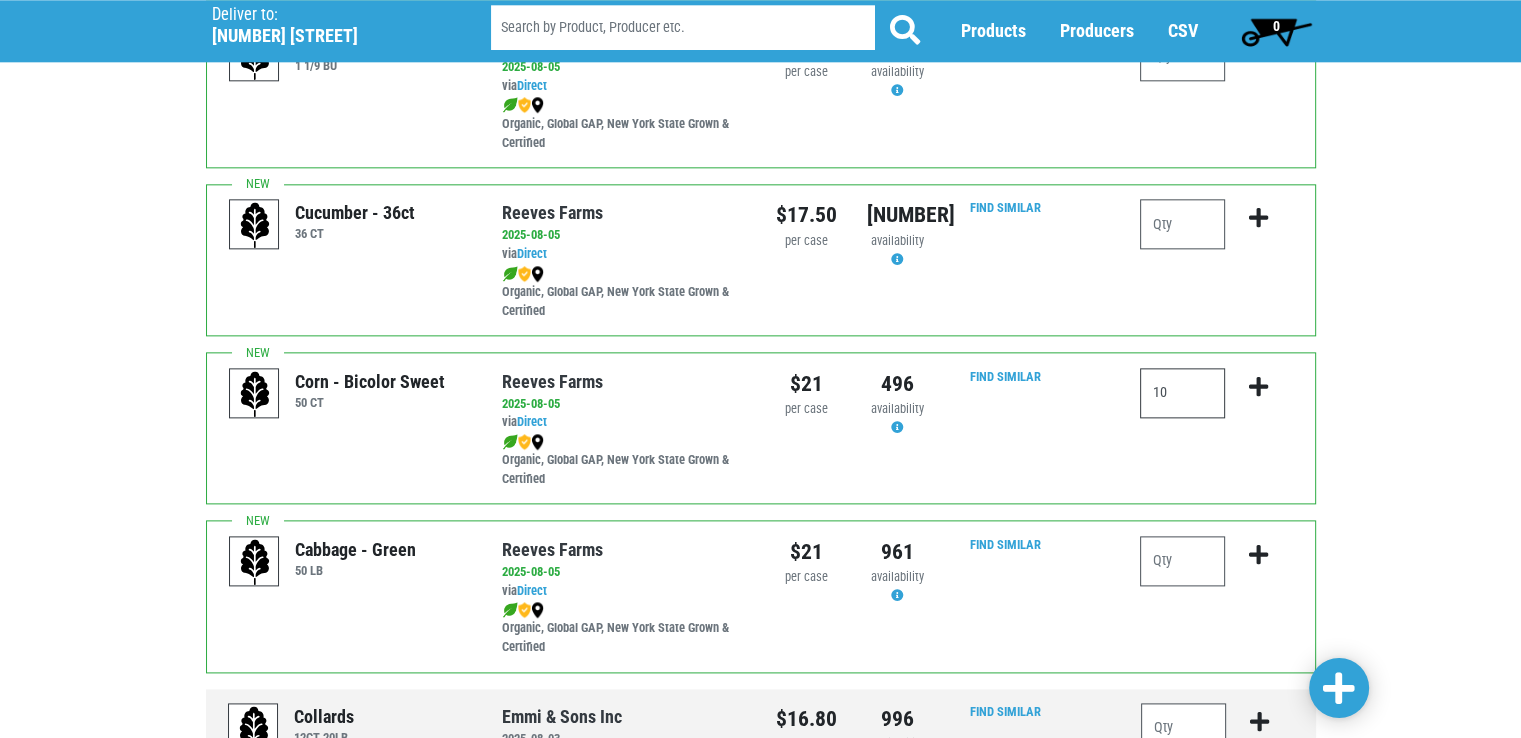 type on "10" 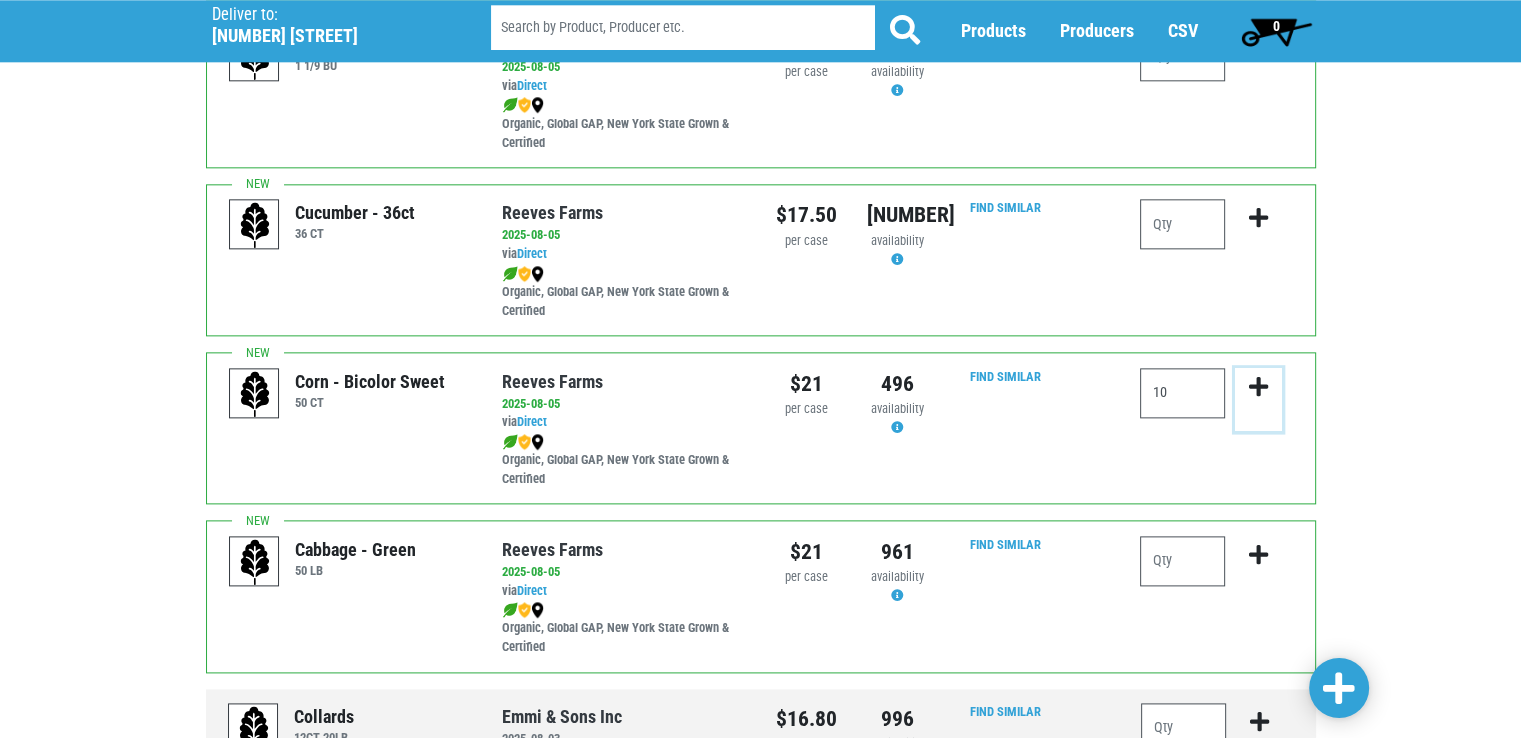 click at bounding box center (1258, 387) 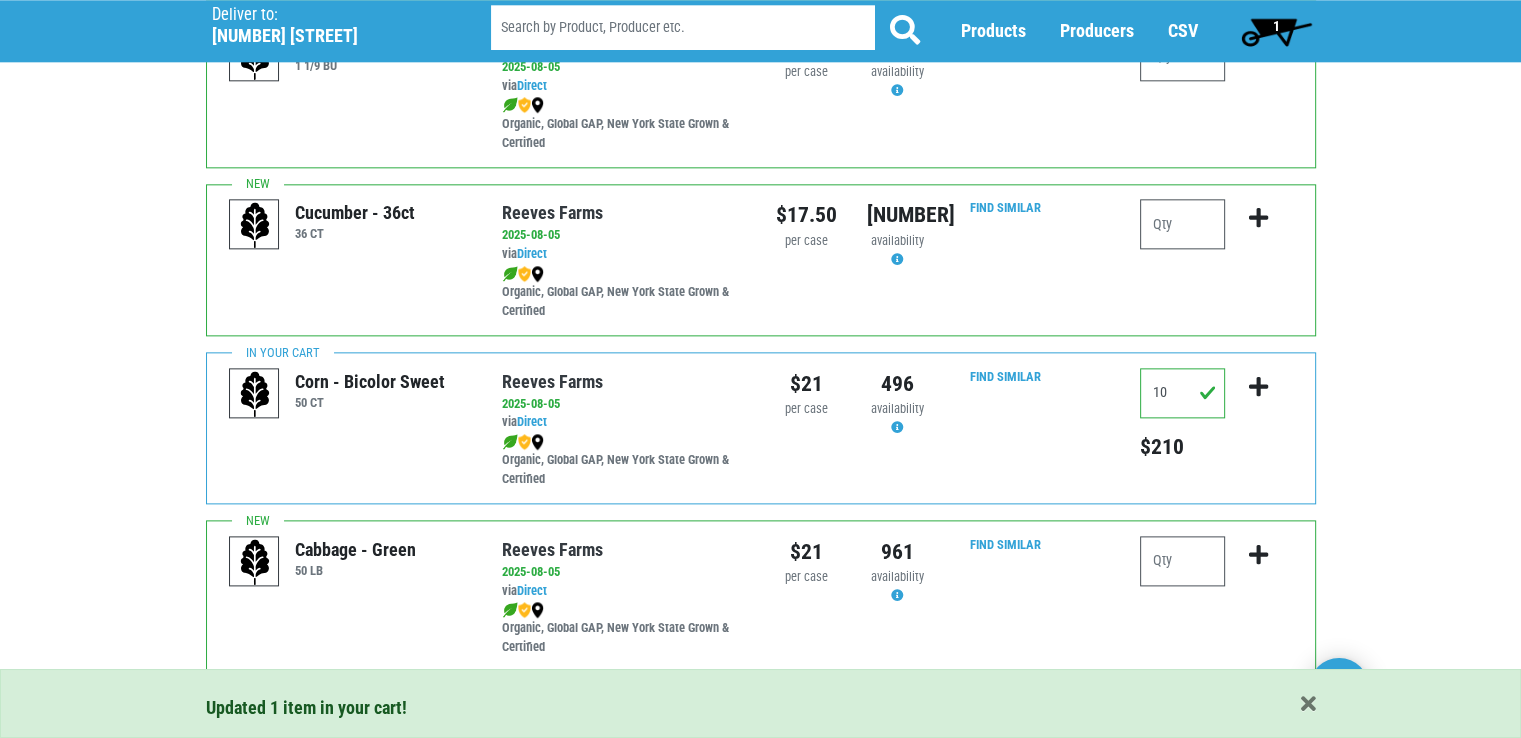 click on "Deliver To
[BUSINESS_NAME], [NUMBER] ([NUMBER] [STREET], [CITY], [STATE] [POSTAL_CODE], [COUNTRY])
Deliver to:
[NUMBER] [STREET]
Products
Case
Box
Packaged Goods
Fruits" at bounding box center (760, -471) 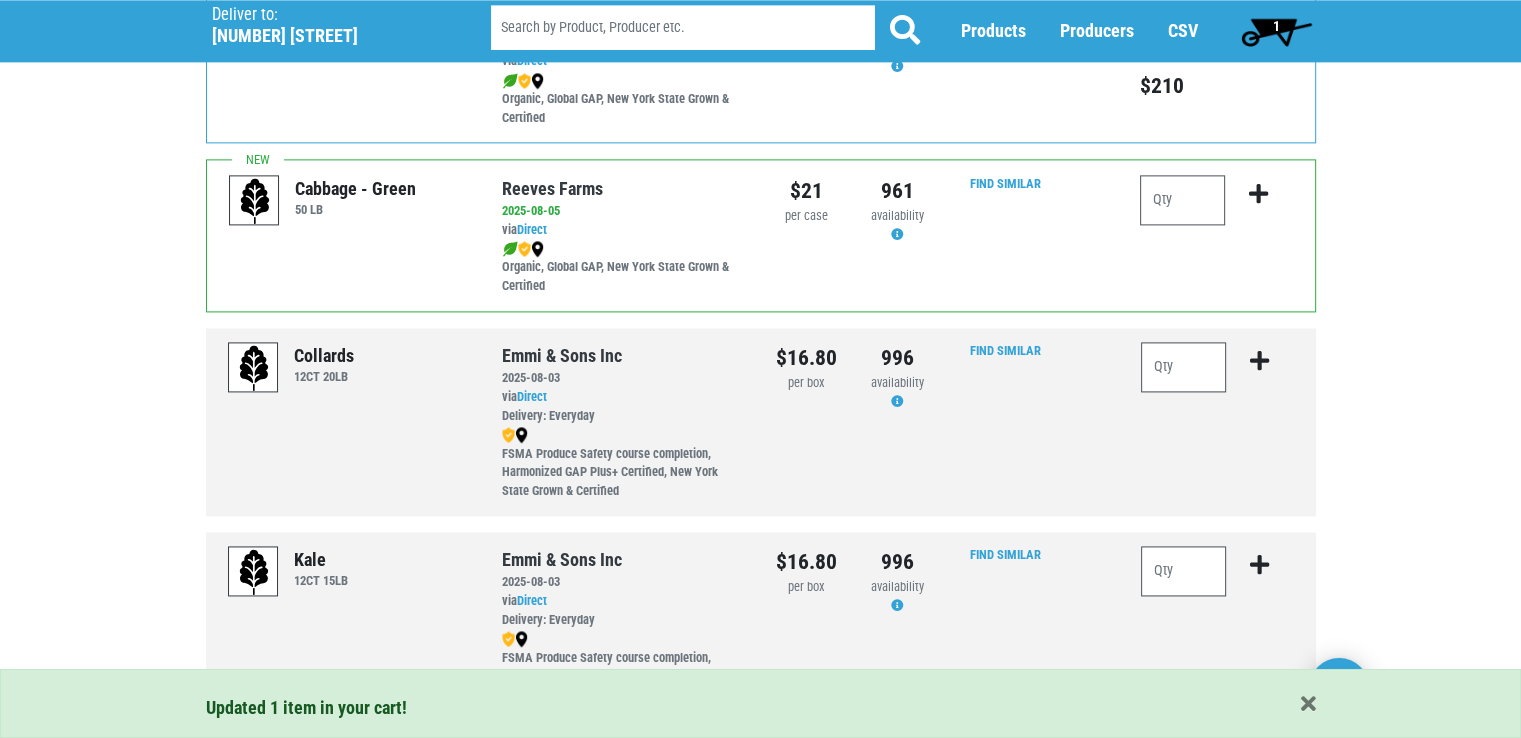 scroll, scrollTop: 2760, scrollLeft: 0, axis: vertical 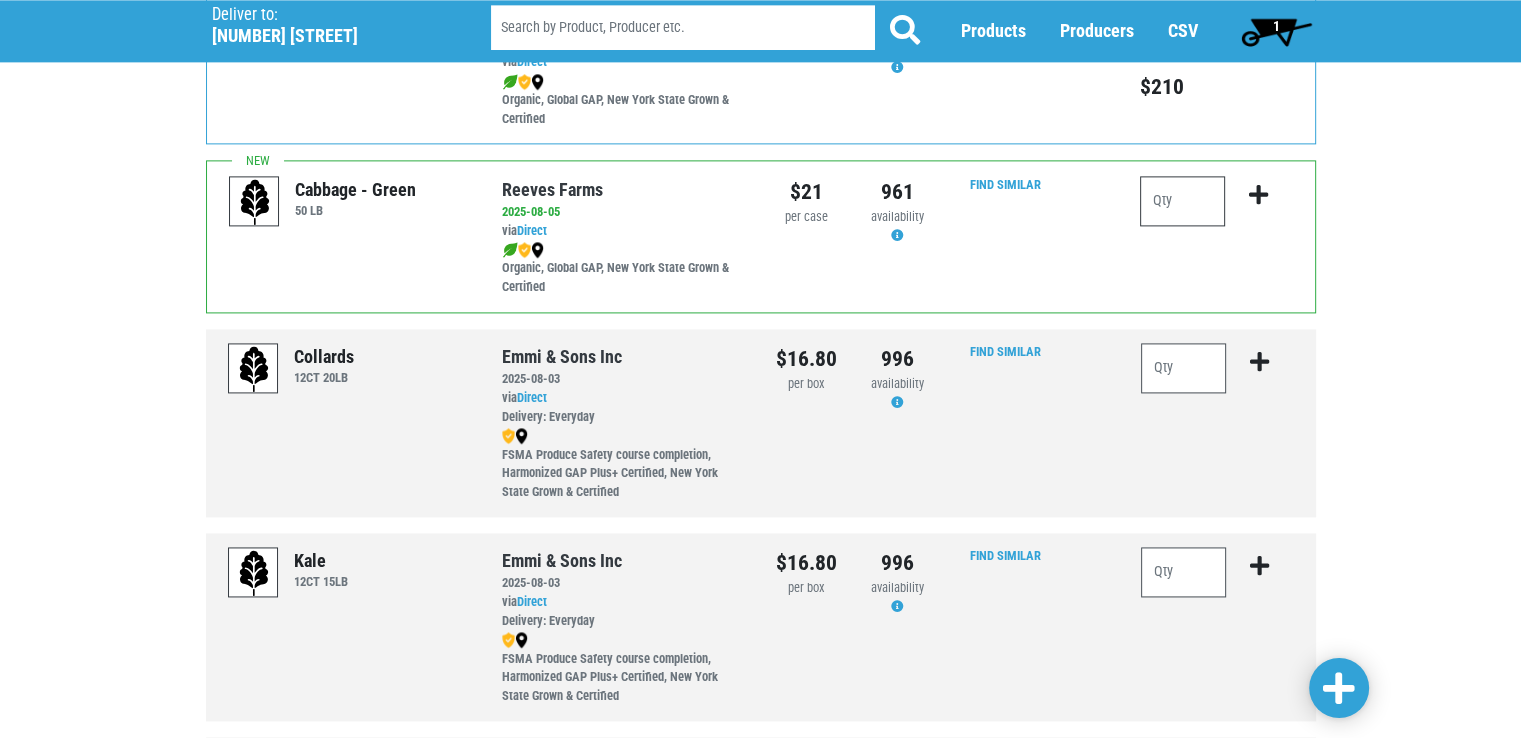 click at bounding box center (1182, 201) 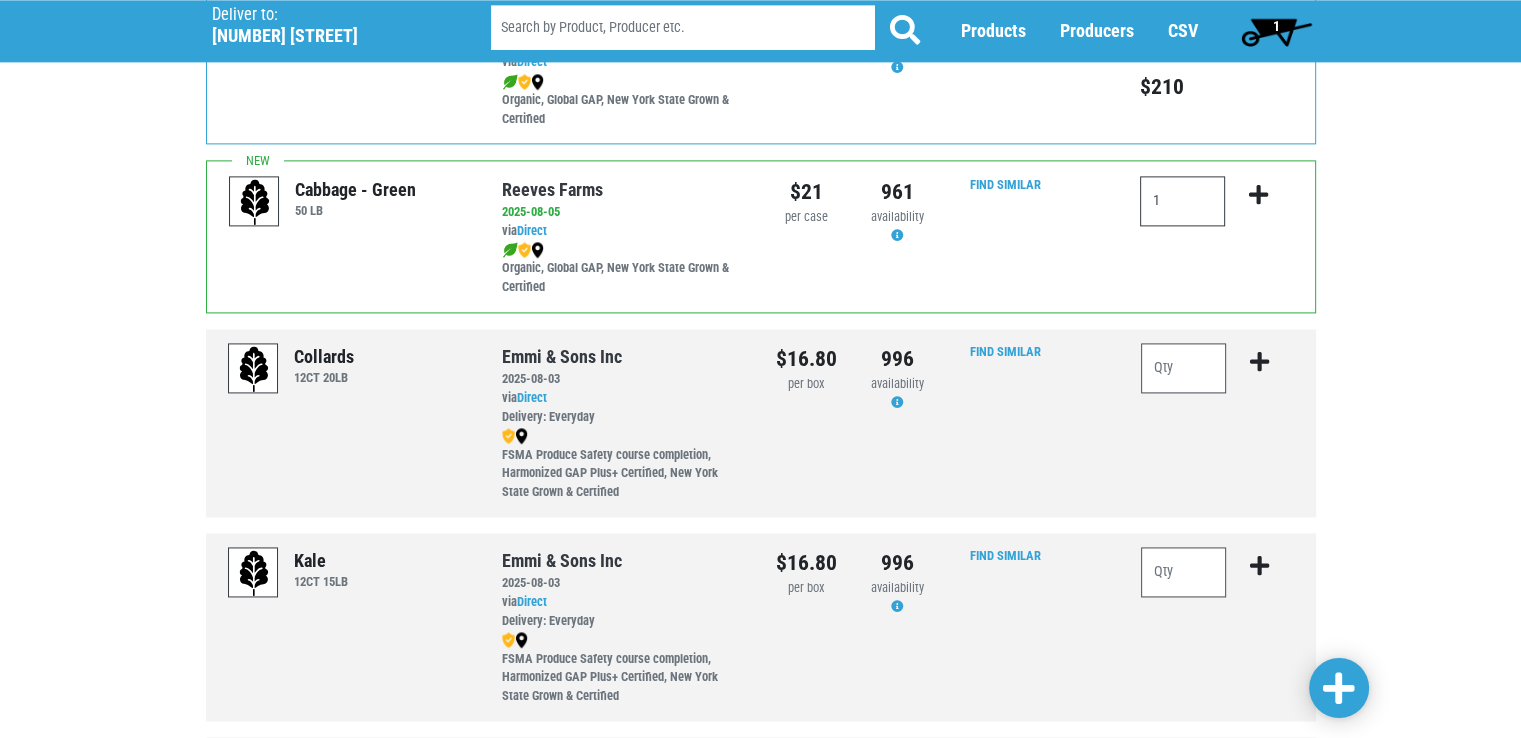 type on "1" 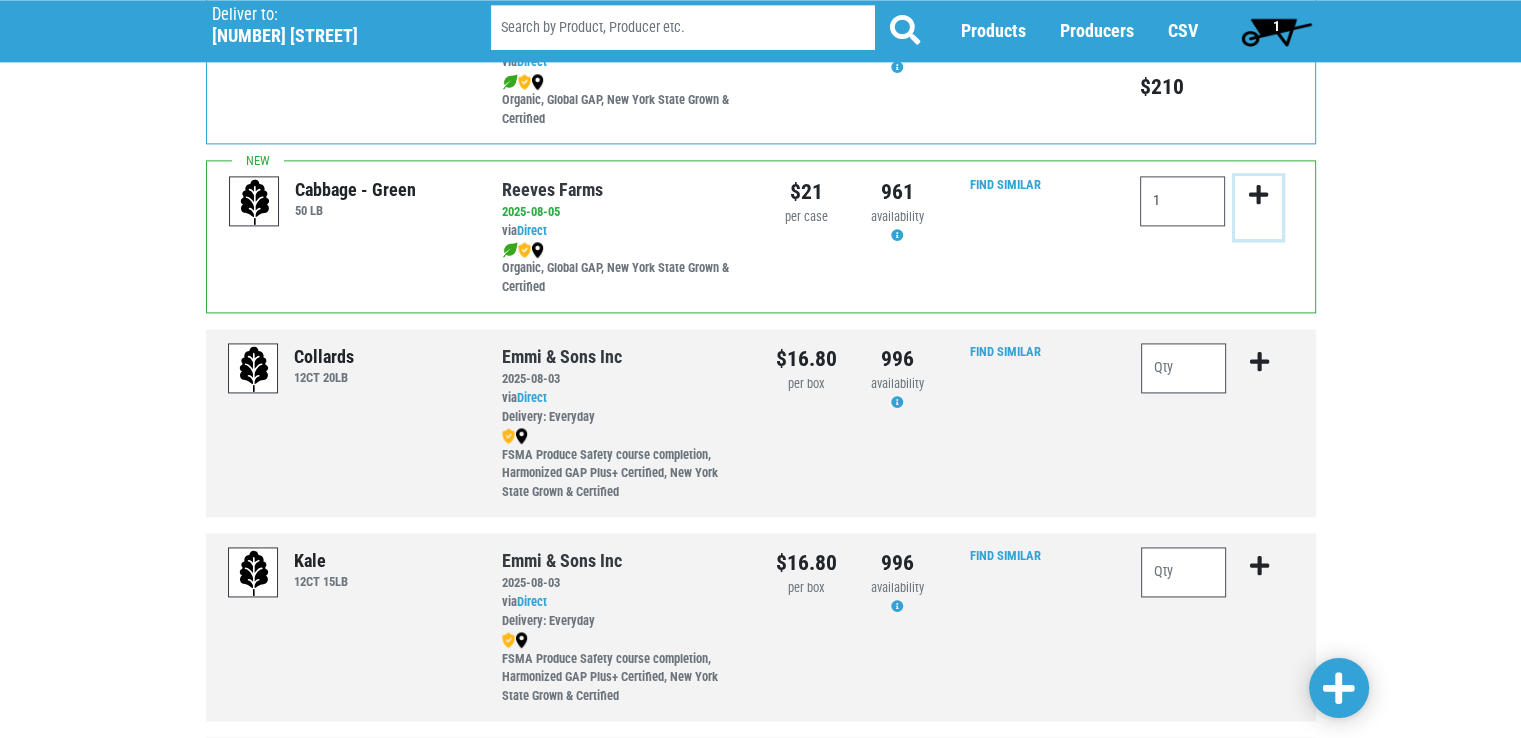 click at bounding box center (1258, 195) 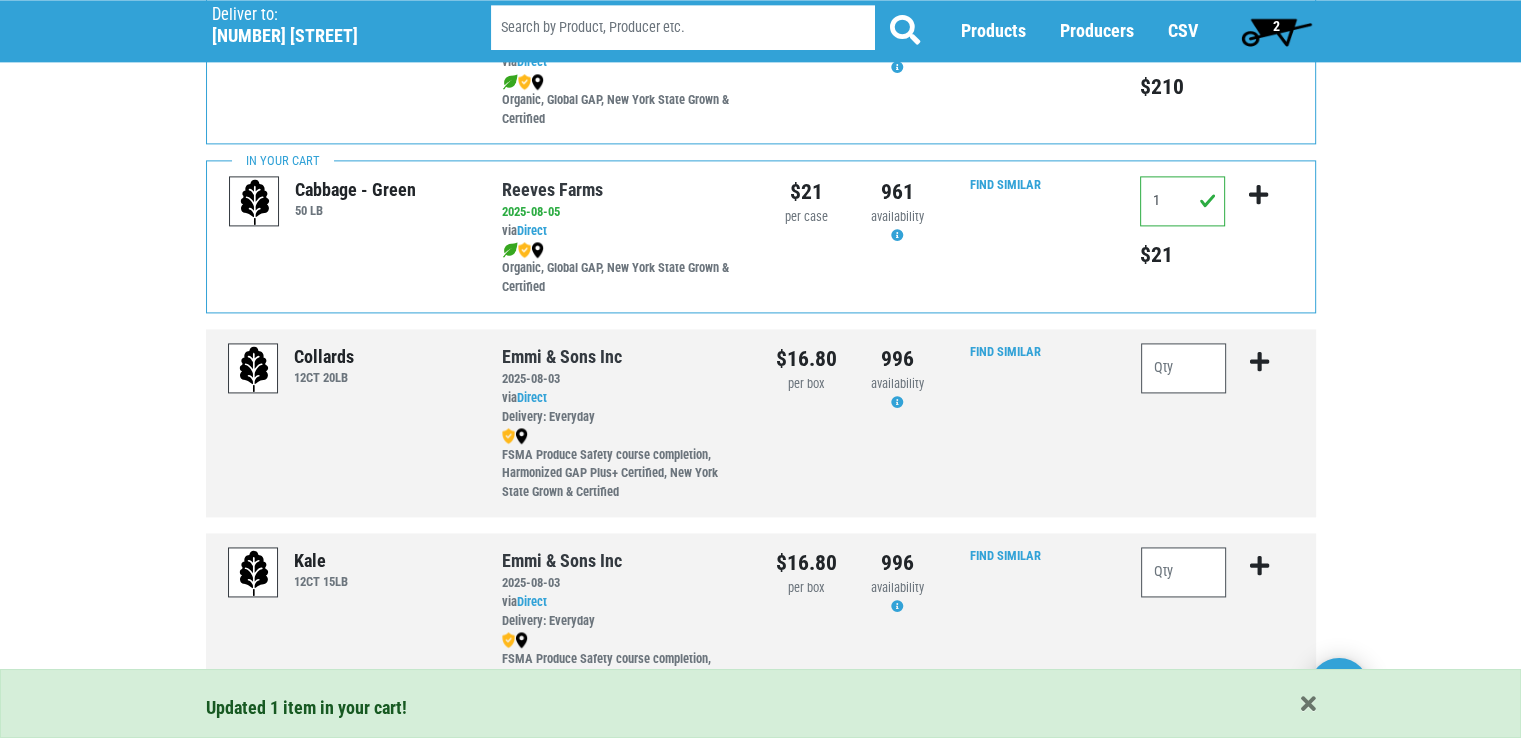 click on "Deliver To
[BUSINESS_NAME], [NUMBER] ([NUMBER] [STREET], [CITY], [STATE] [POSTAL_CODE], [COUNTRY])
Deliver to:
[NUMBER] [STREET]
Products
Case
Box
Packaged Goods
Fruits" at bounding box center (760, -831) 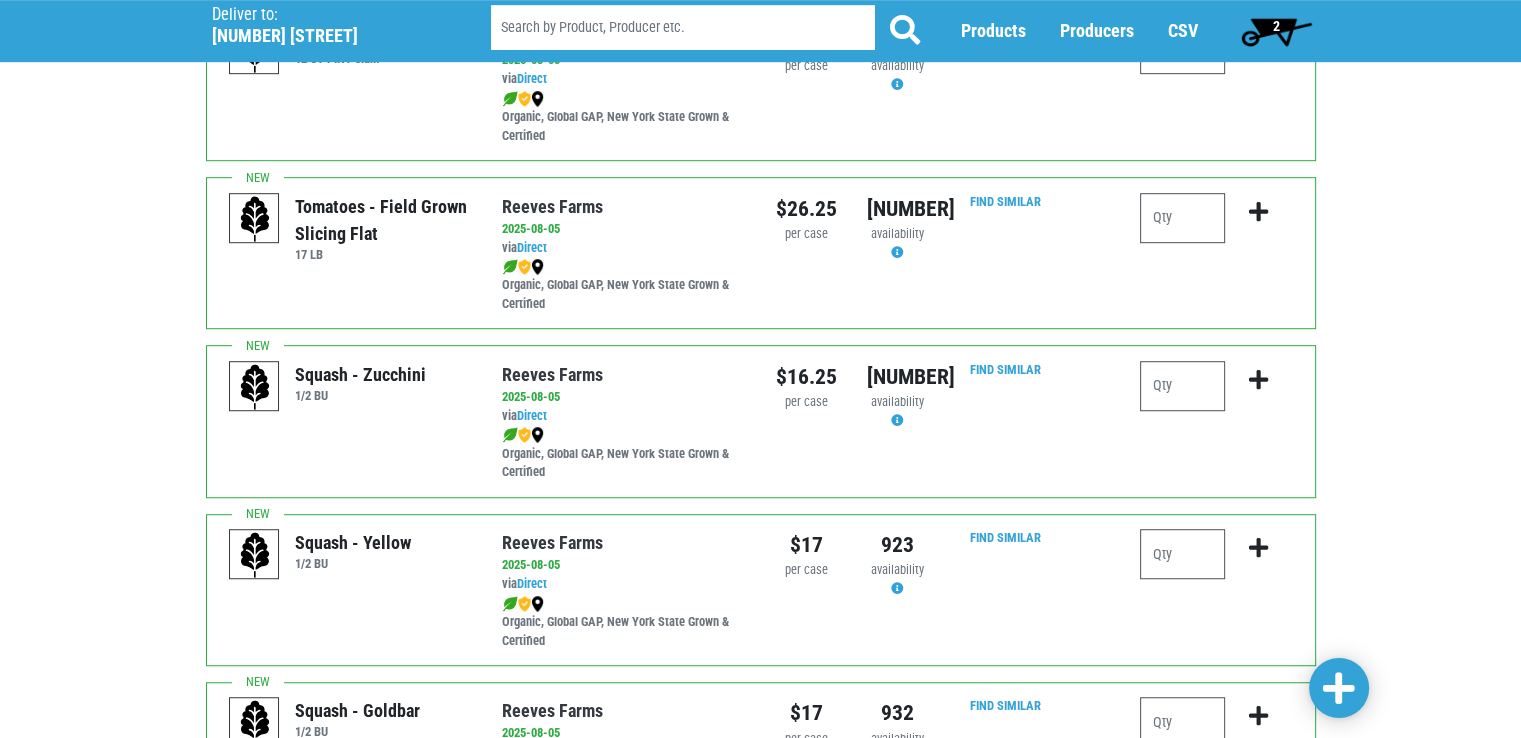 scroll, scrollTop: 1227, scrollLeft: 0, axis: vertical 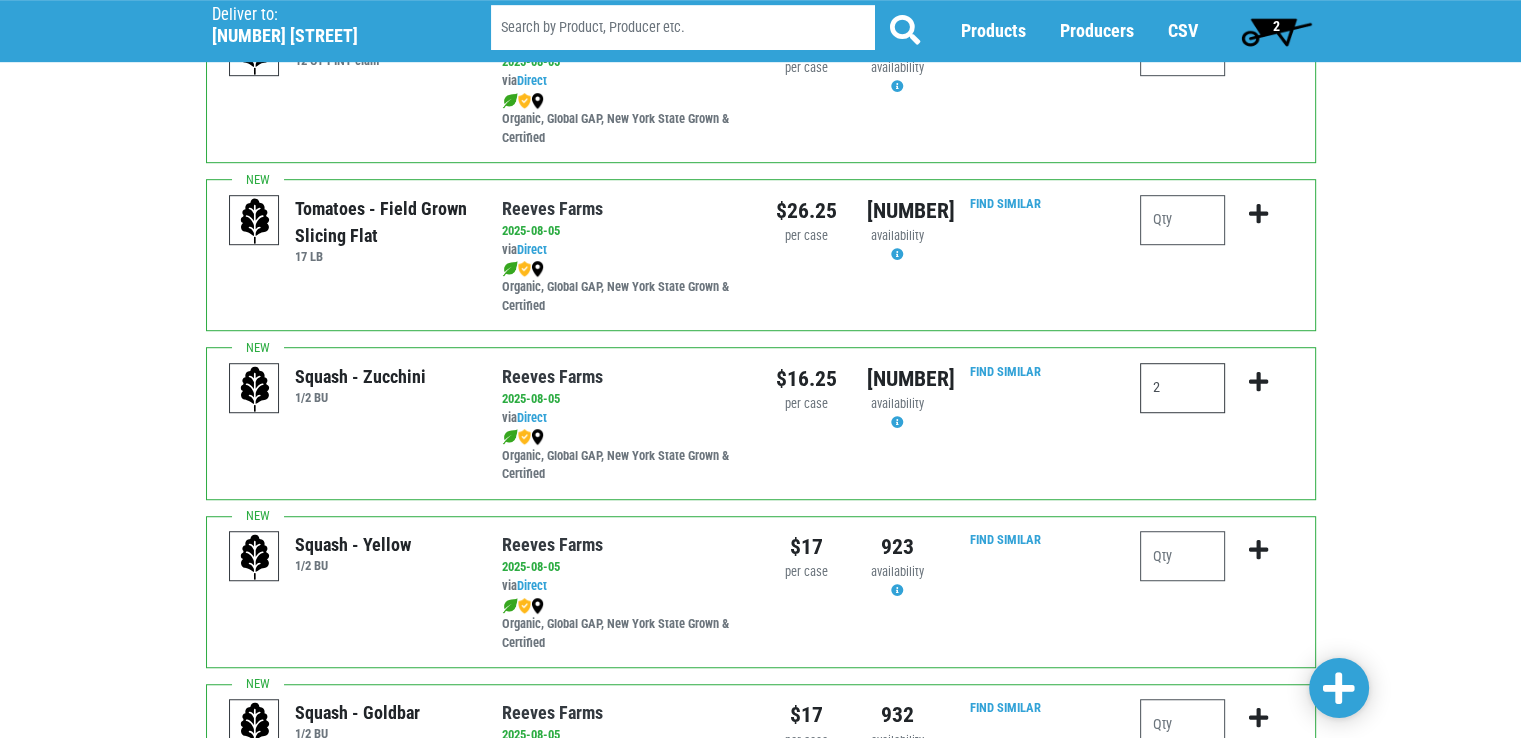 click on "2" at bounding box center (1182, 388) 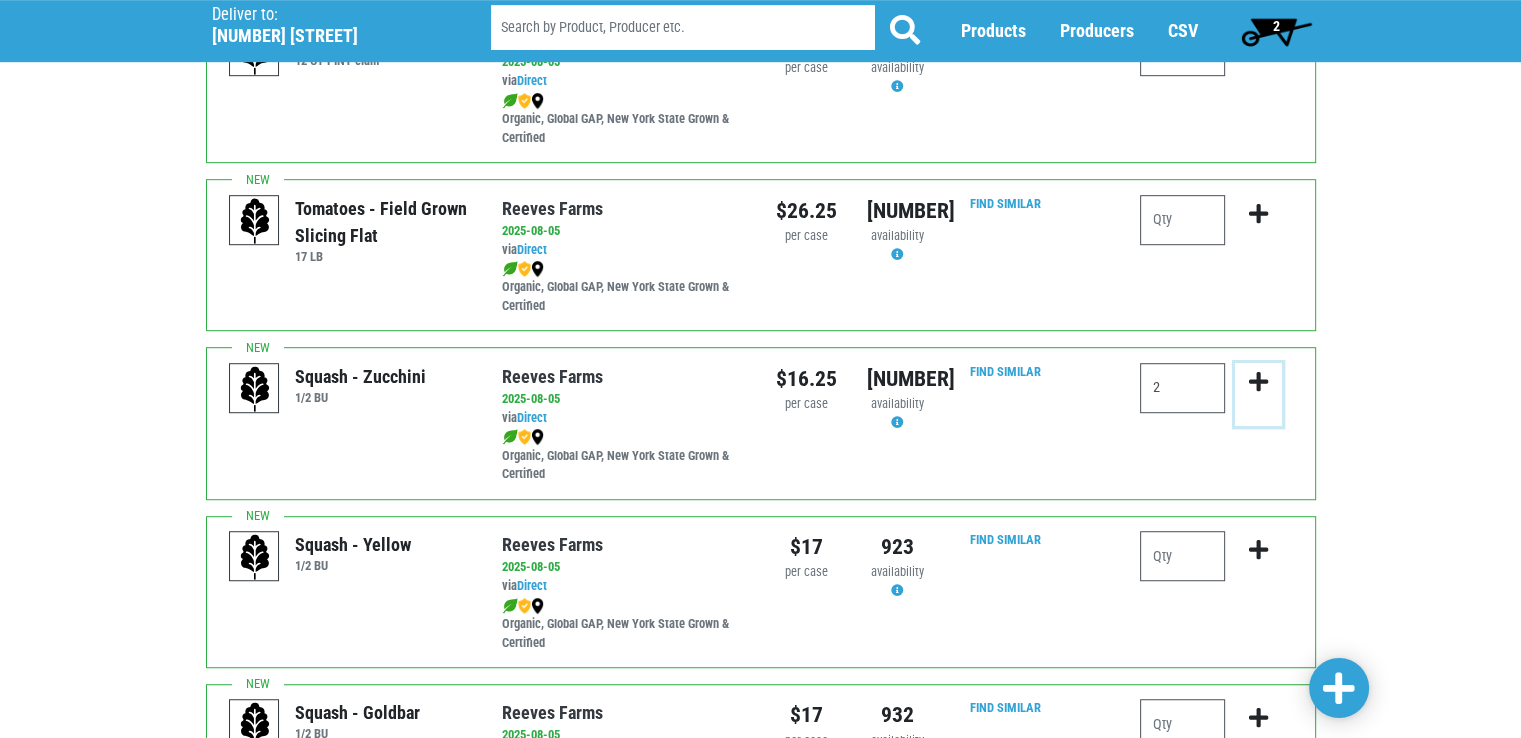 click at bounding box center (1258, 382) 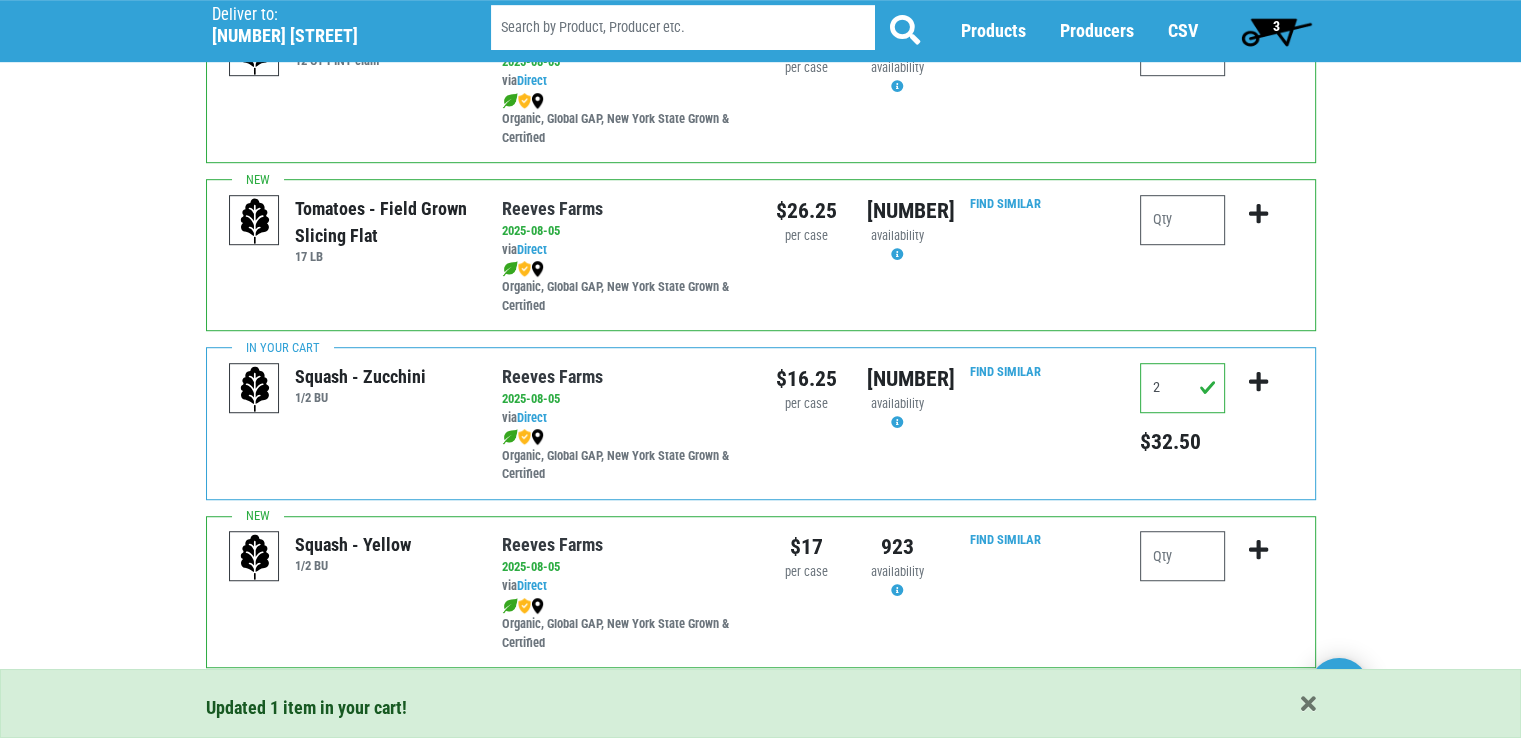 click on "Deliver To
[BUSINESS_NAME], [NUMBER] ([NUMBER] [STREET], [CITY], [STATE] [POSTAL_CODE], [COUNTRY])
Deliver to:
[NUMBER] [STREET]
Products
Case
Box
Packaged Goods
Fruits" at bounding box center [760, 702] 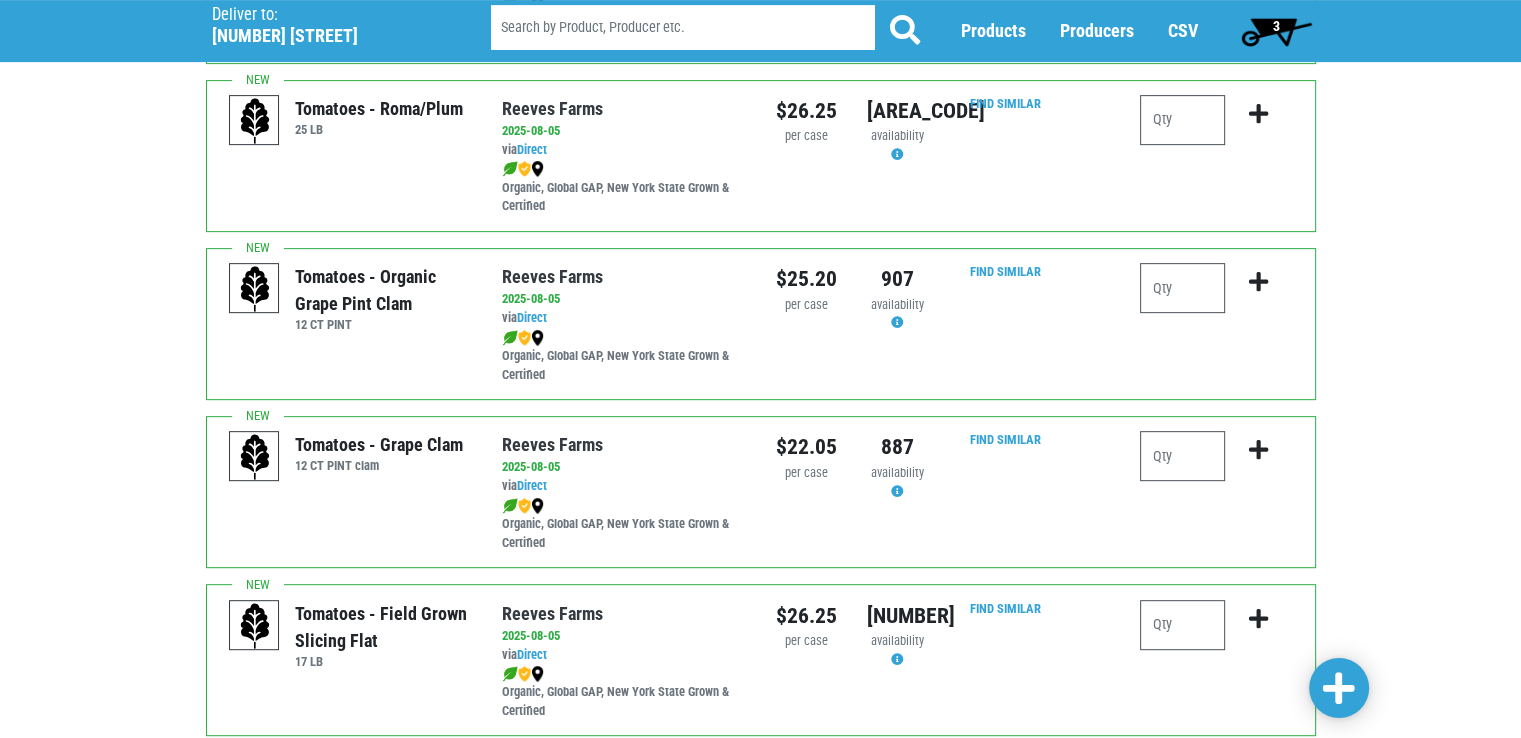 scroll, scrollTop: 827, scrollLeft: 0, axis: vertical 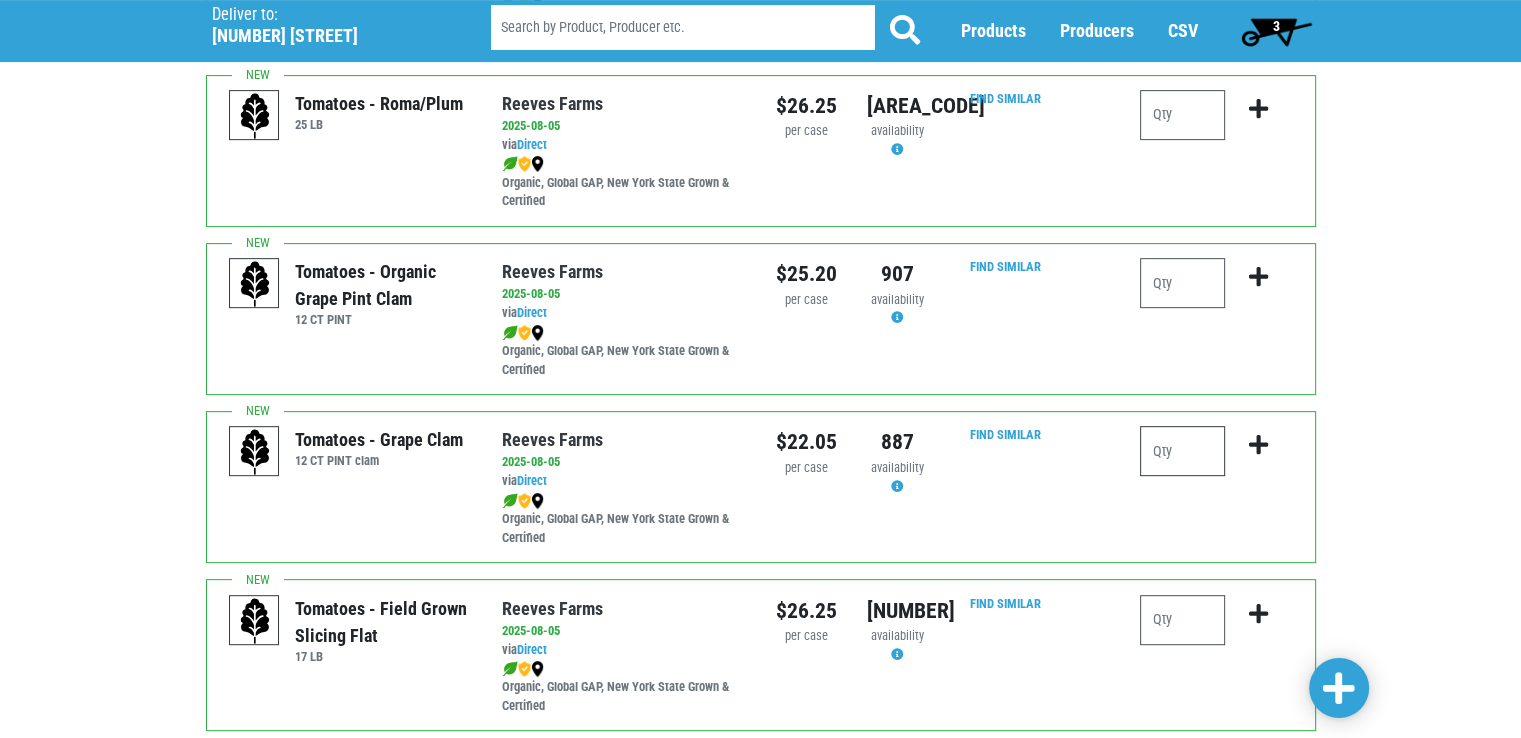 click at bounding box center [1182, 451] 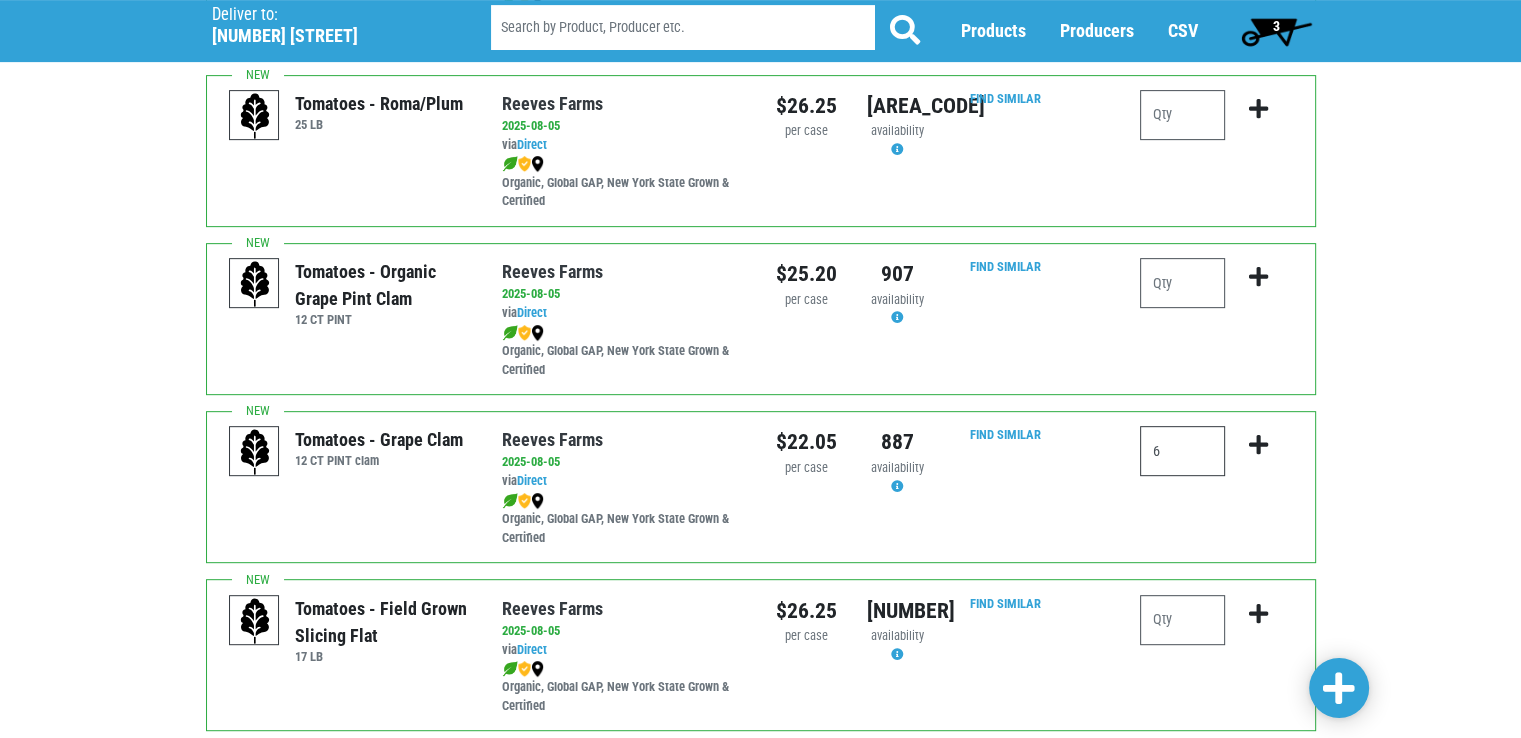 type on "6" 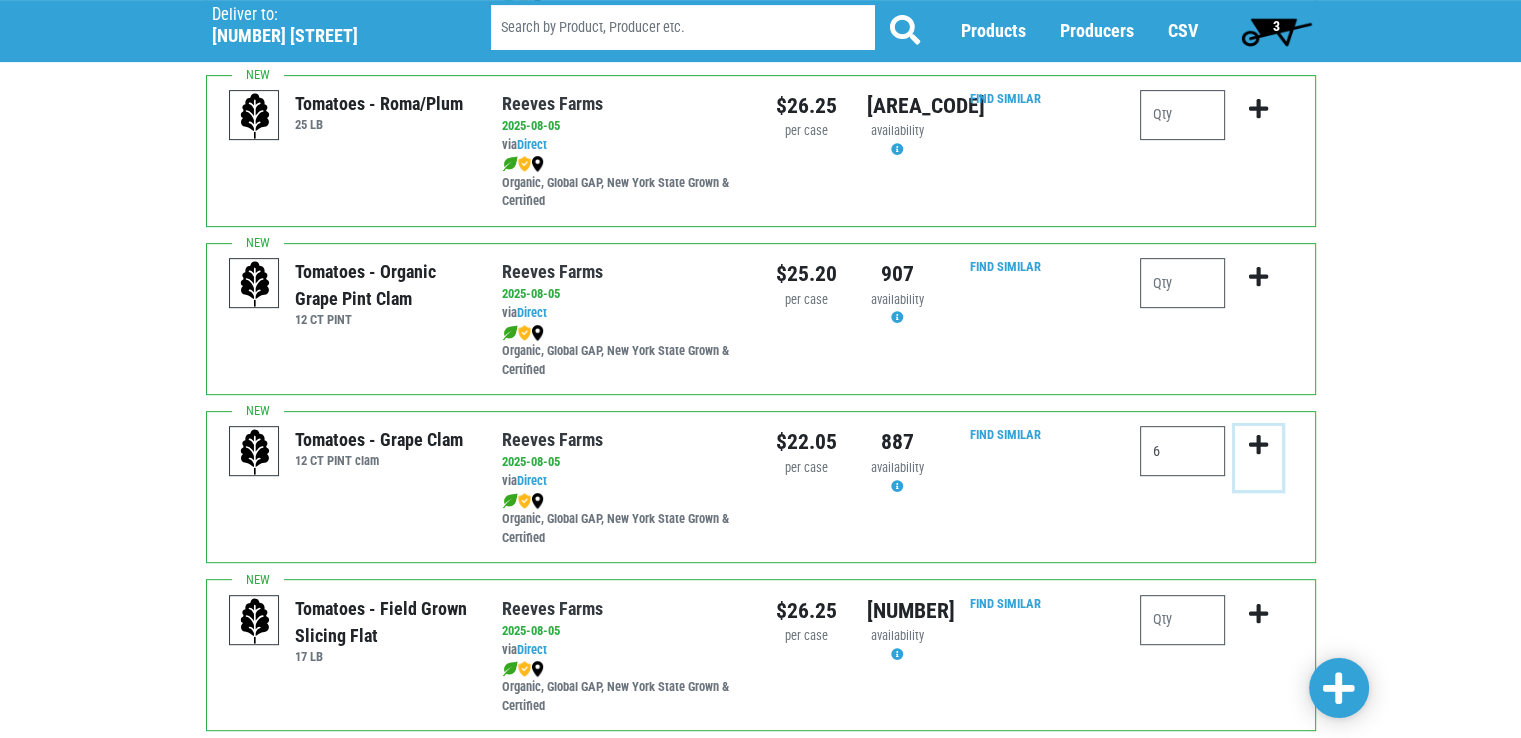 click at bounding box center (1258, 445) 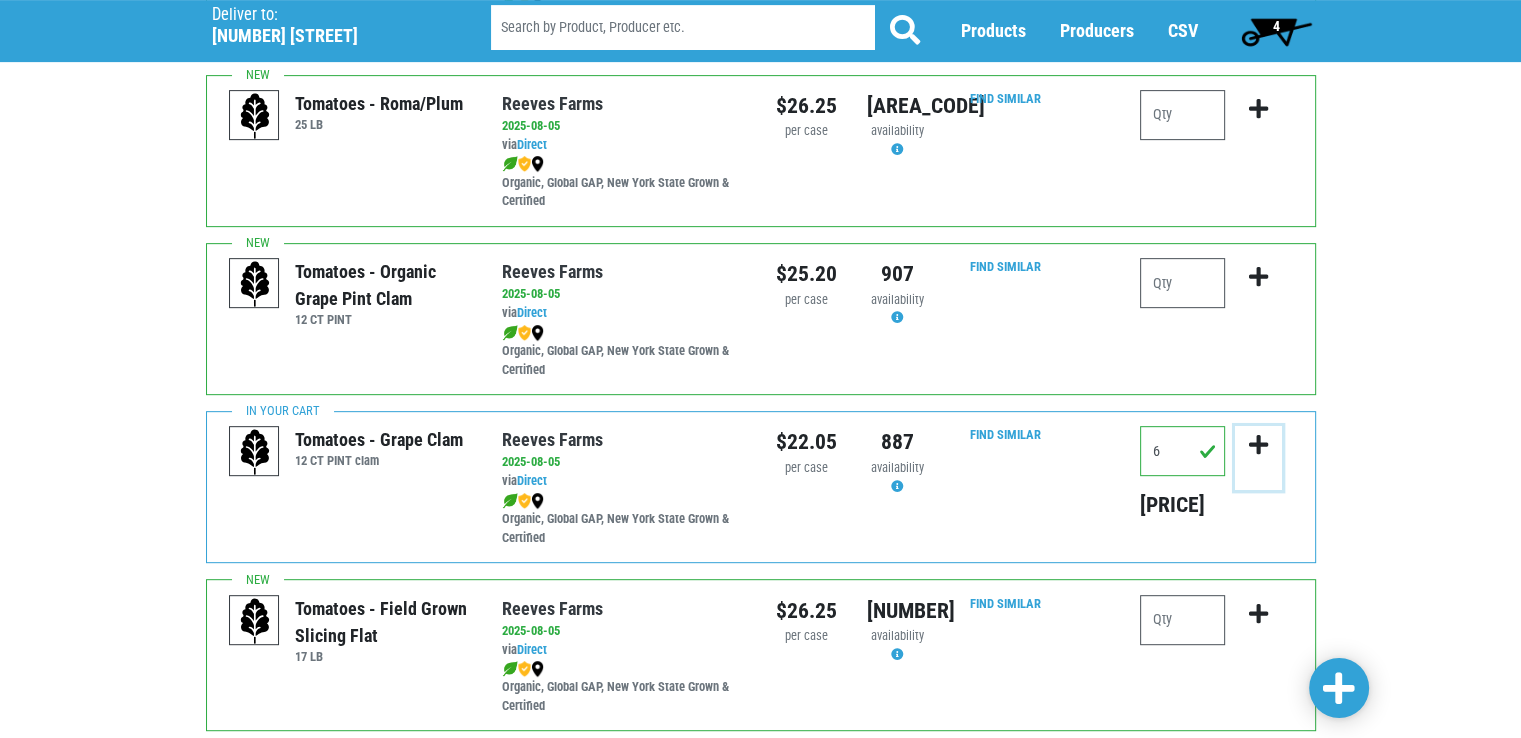 drag, startPoint x: 1258, startPoint y: 438, endPoint x: 1168, endPoint y: 465, distance: 93.96276 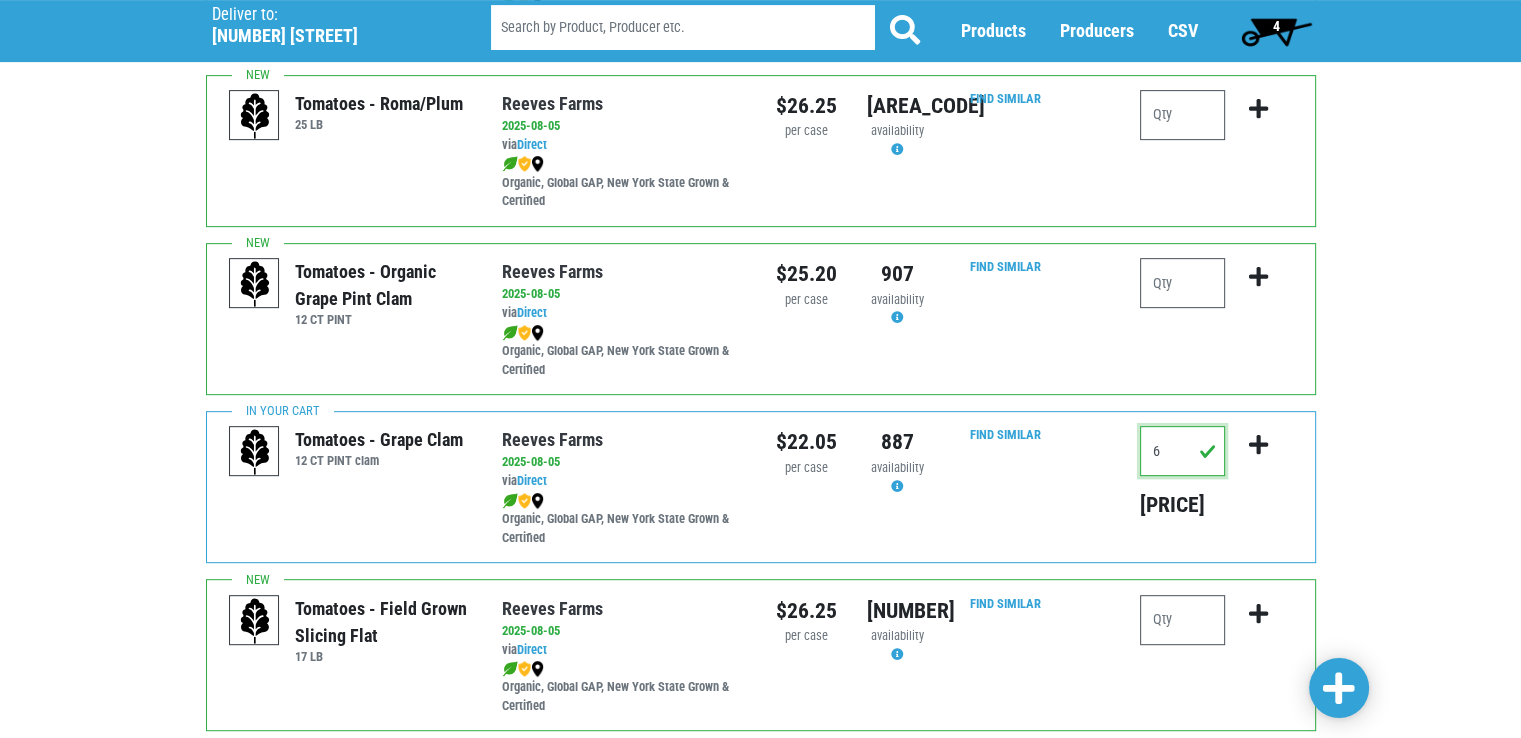 click on "6" at bounding box center [1182, 451] 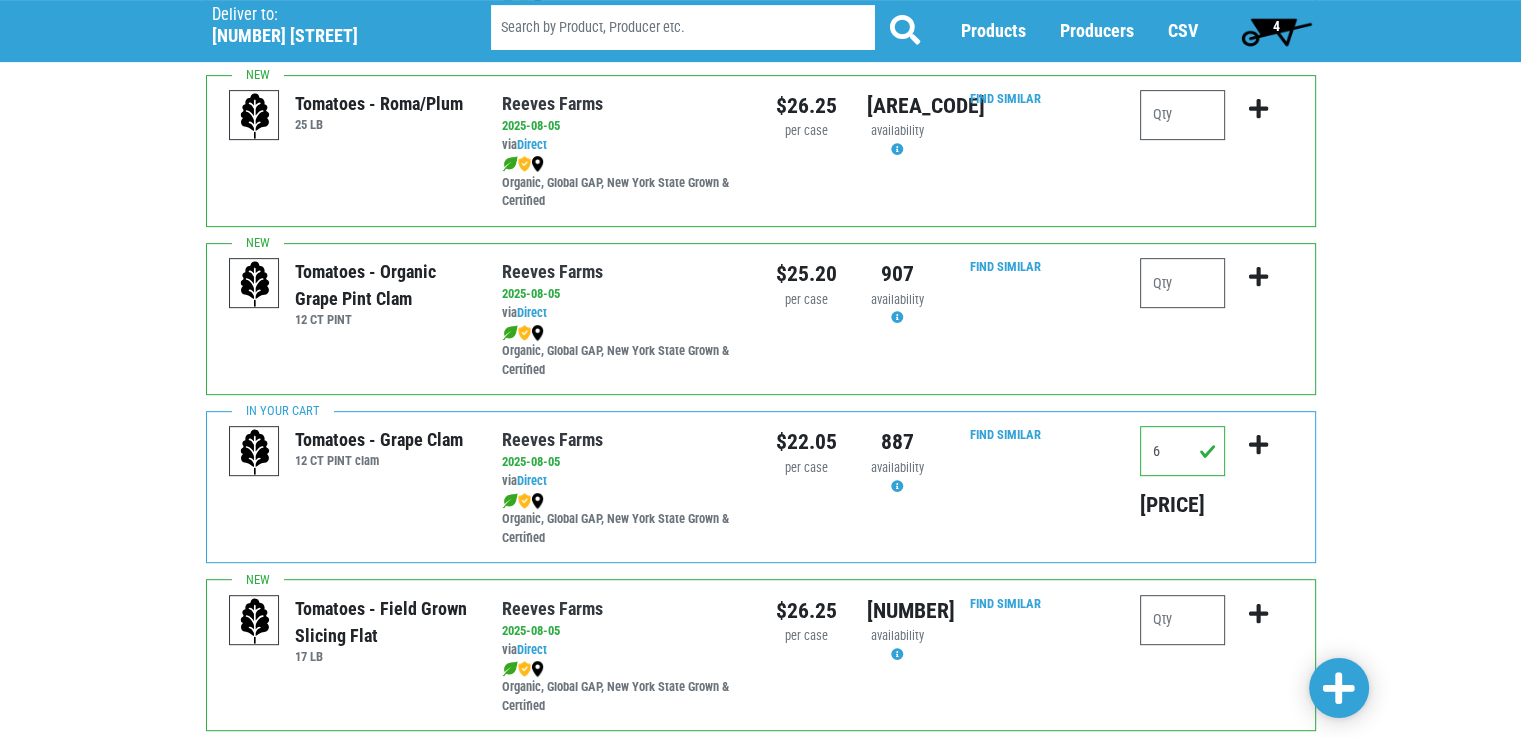 click on "Deliver To
[BUSINESS_NAME], [NUMBER] ([NUMBER] [STREET], [CITY], [STATE] [POSTAL_CODE], [COUNTRY])
Deliver to:
[NUMBER] [STREET]
Products
Case
Box
Packaged Goods
Fruits" at bounding box center [760, 1102] 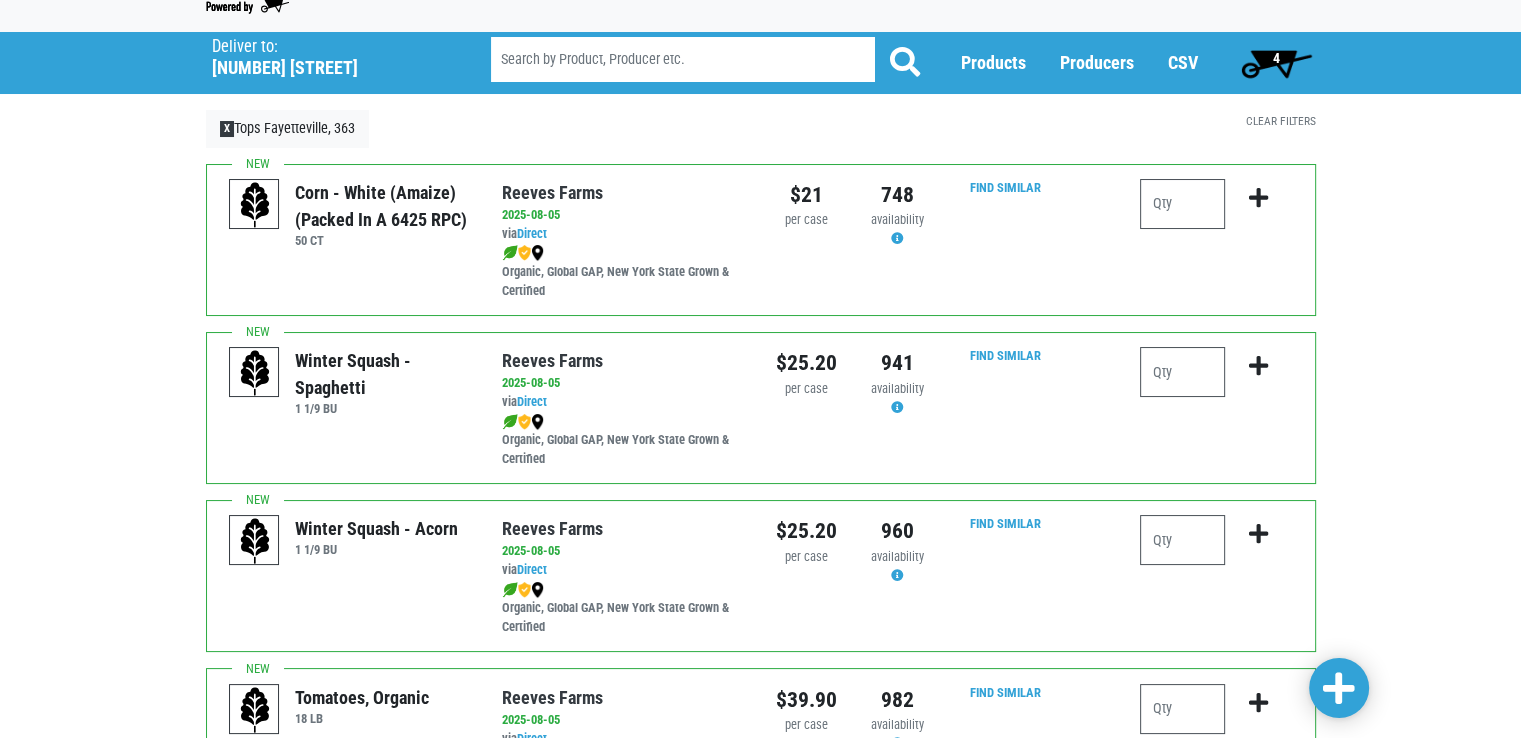 scroll, scrollTop: 27, scrollLeft: 0, axis: vertical 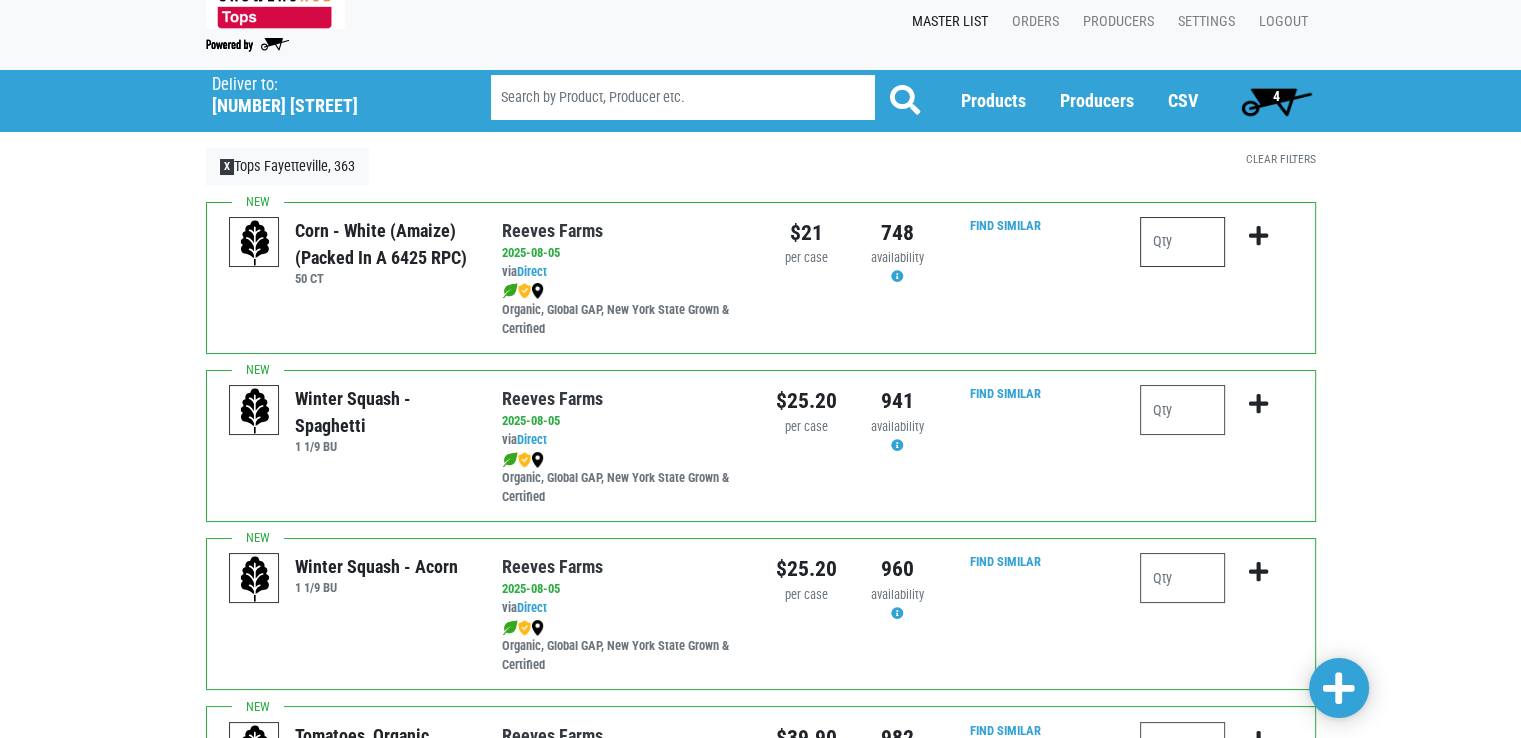 click at bounding box center [1182, 242] 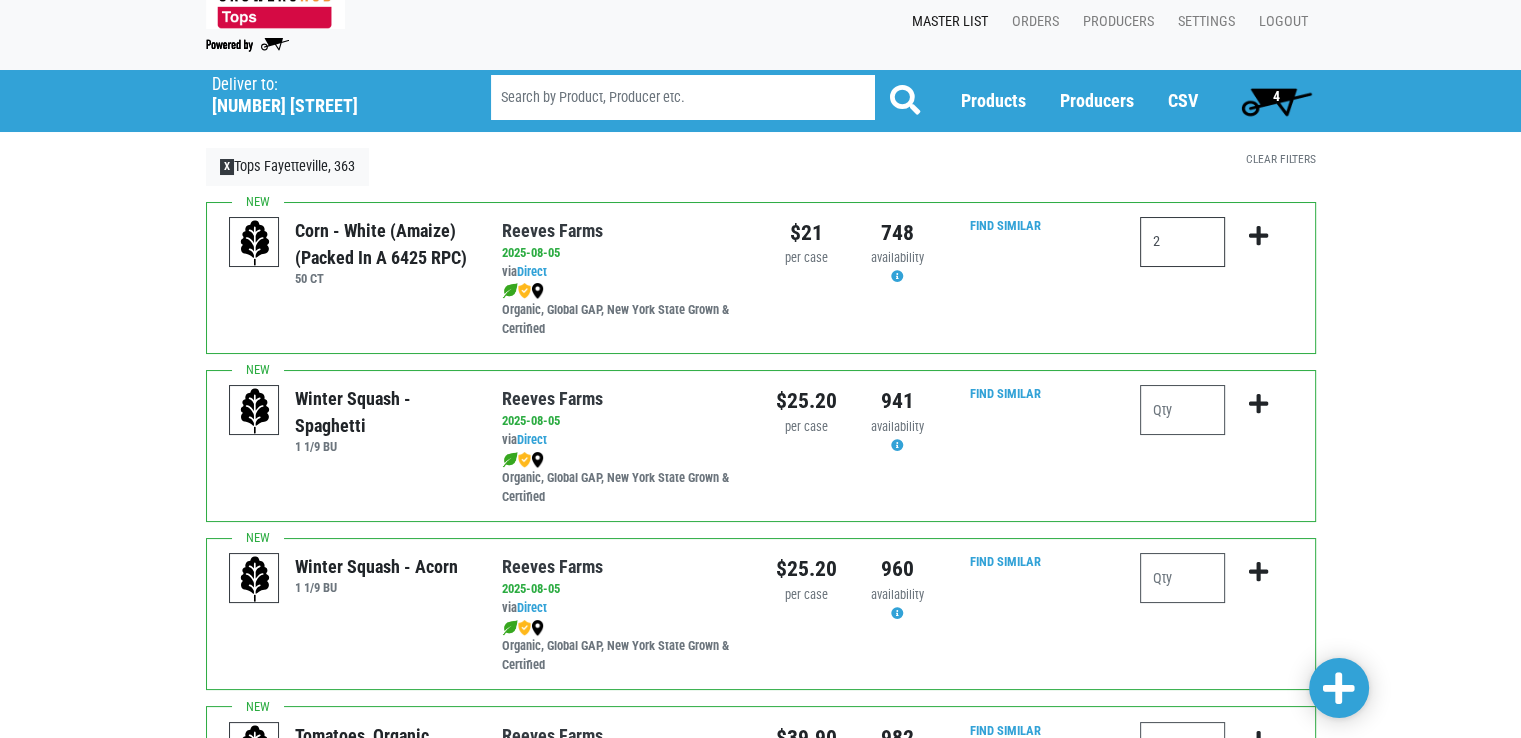 type on "2" 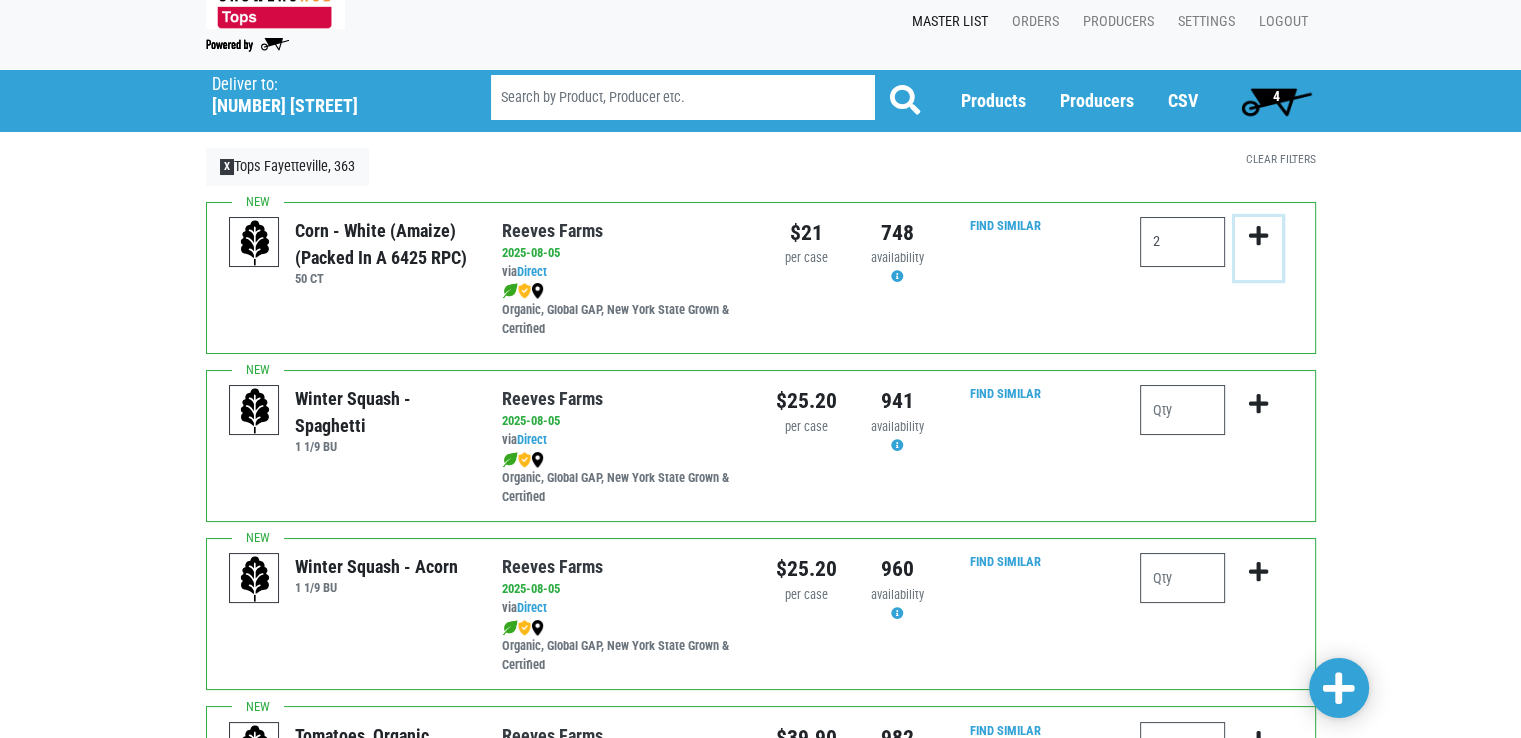 click at bounding box center (1258, 236) 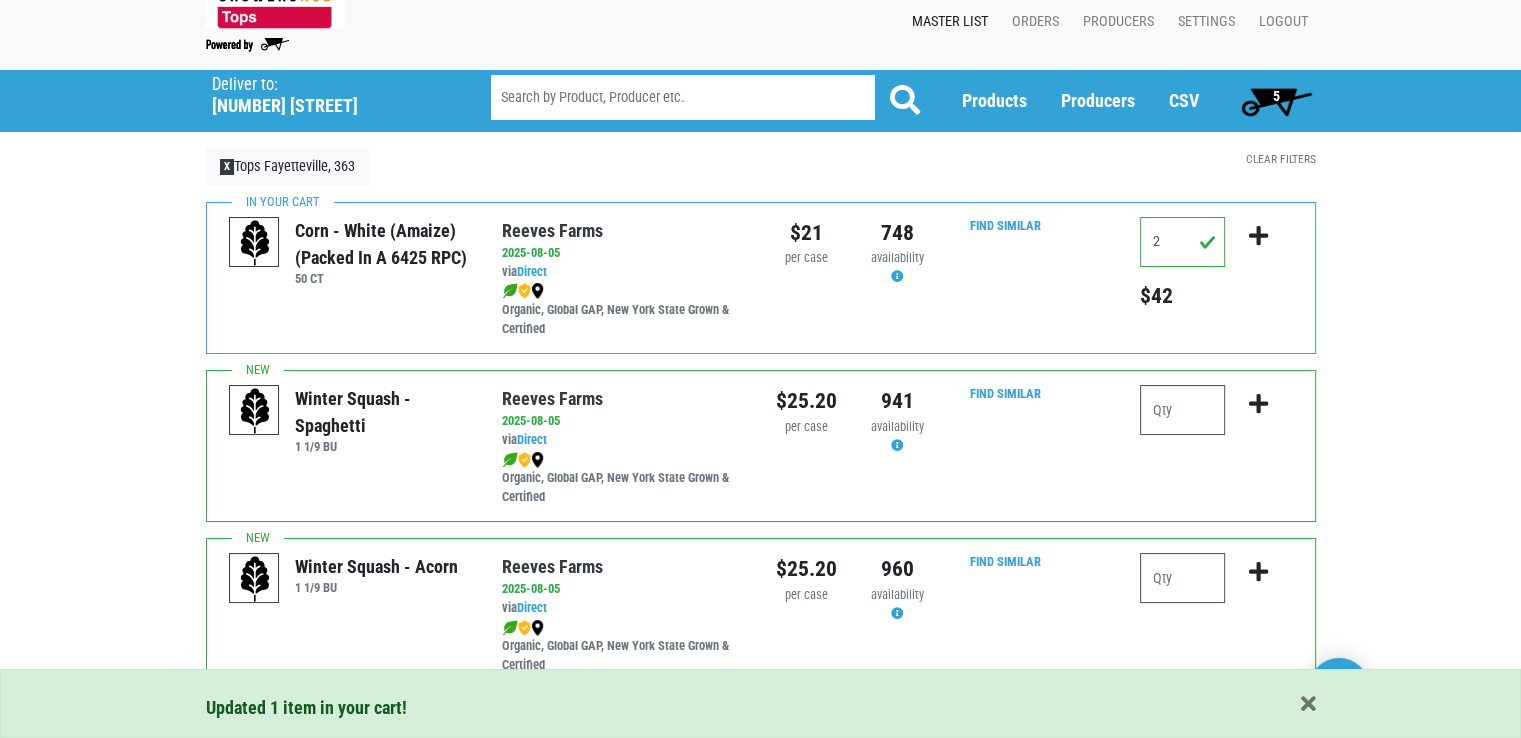 click on "5" at bounding box center (1276, 96) 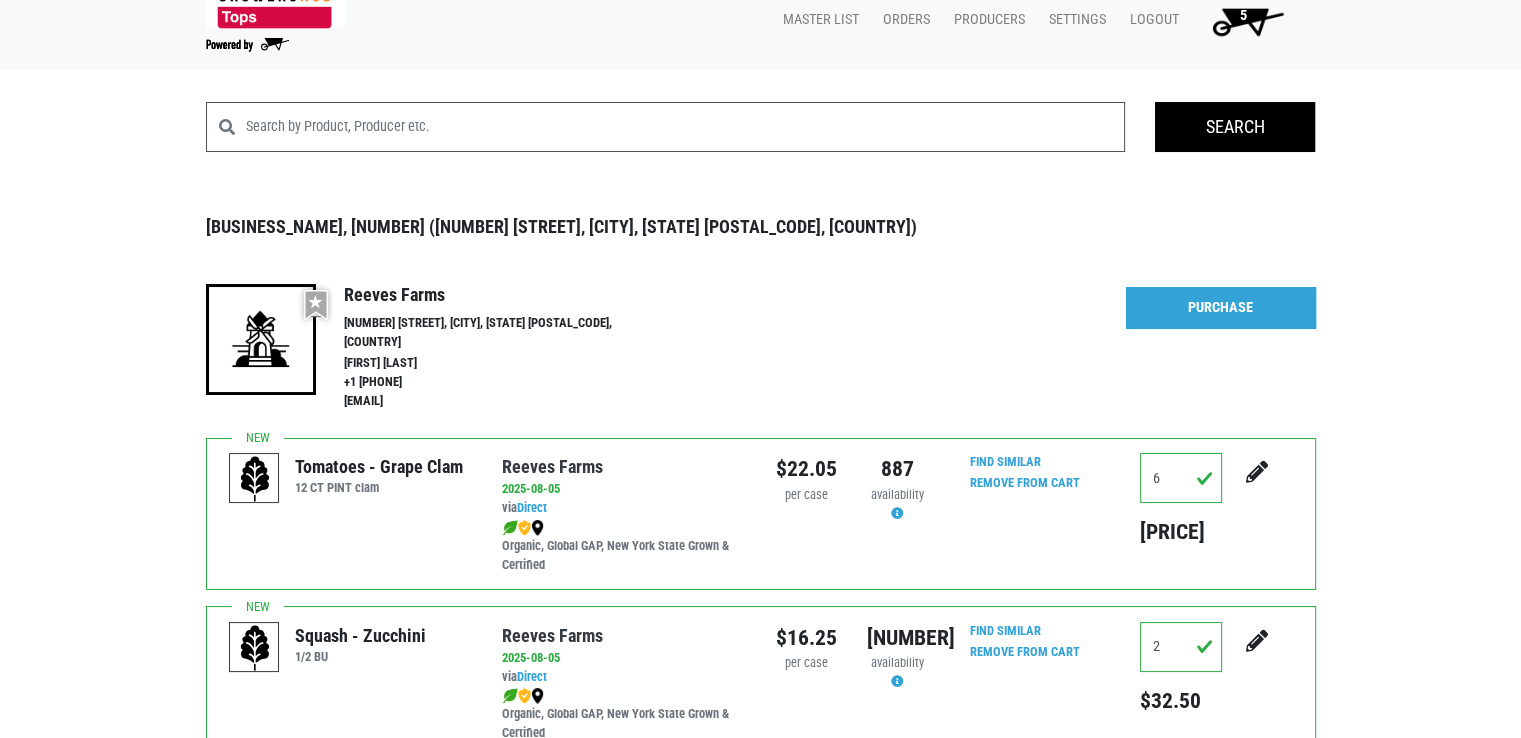 scroll, scrollTop: 0, scrollLeft: 0, axis: both 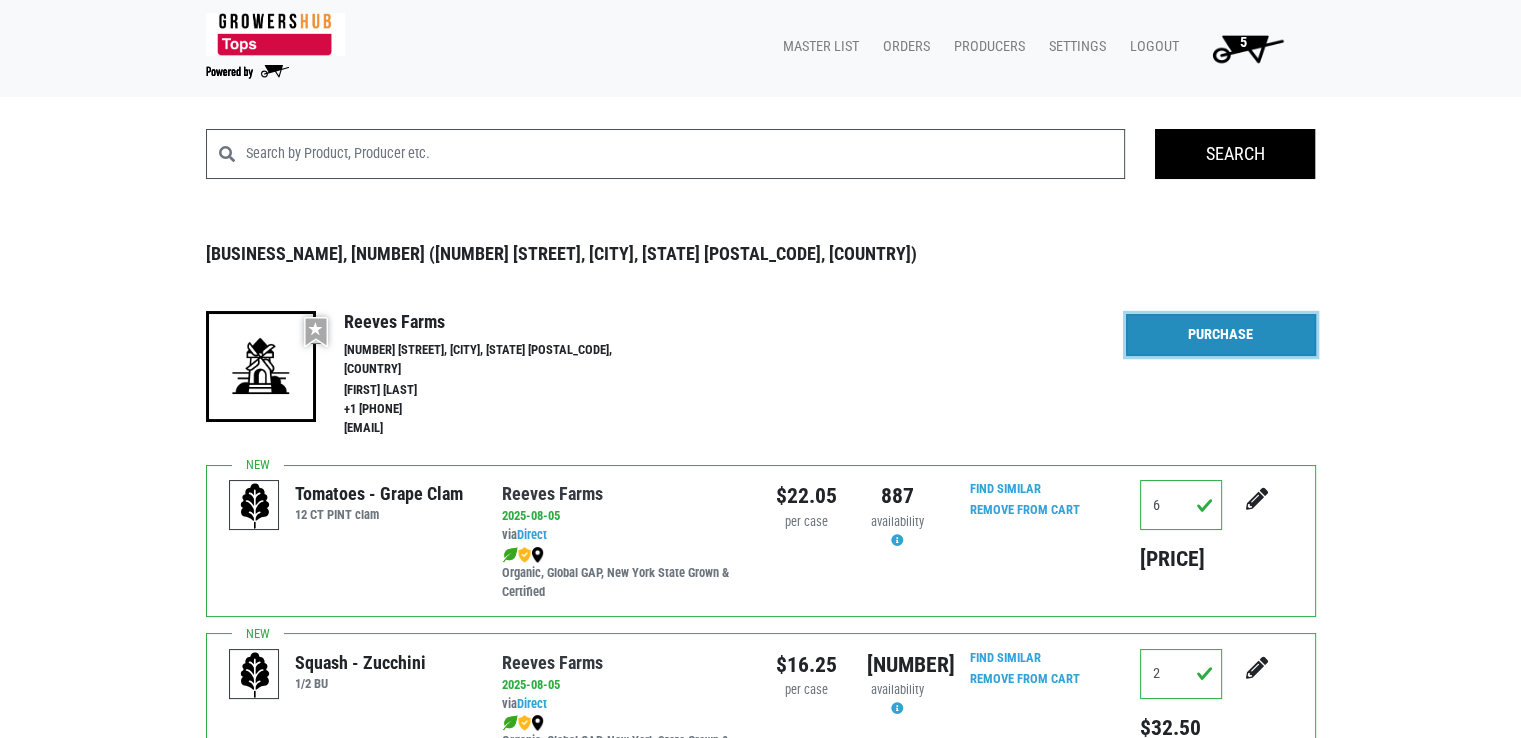 click on "Purchase" at bounding box center [1221, 335] 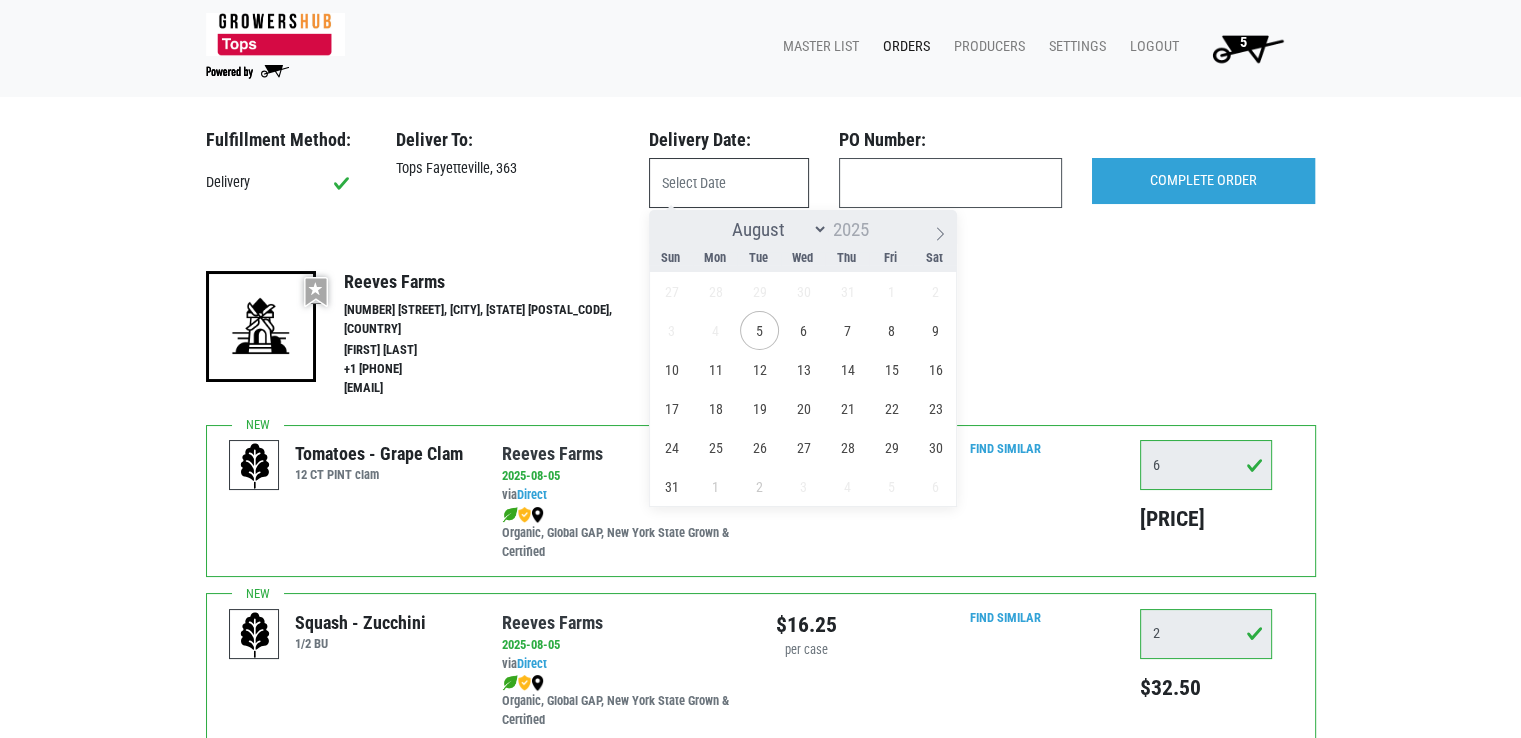 click at bounding box center (729, 183) 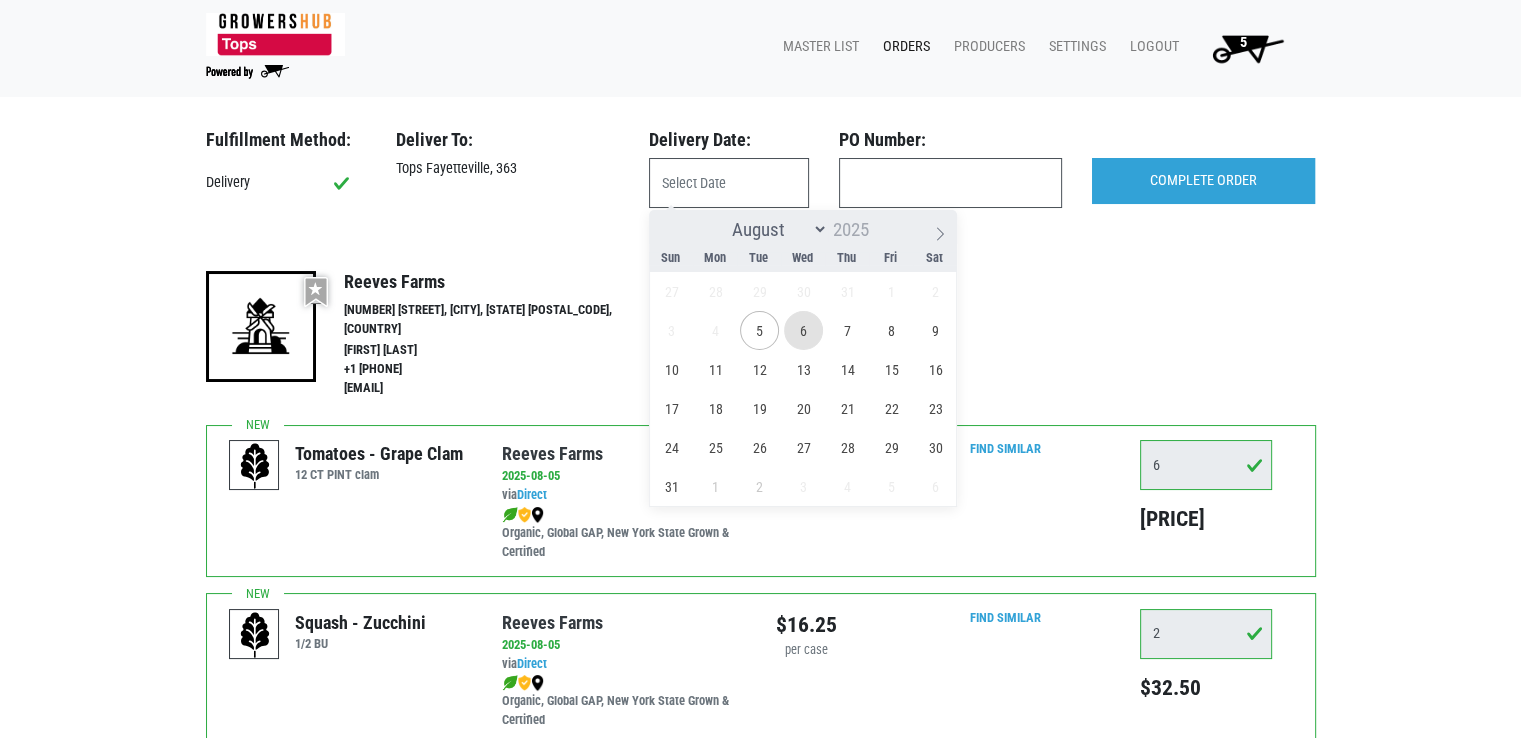 click on "6" at bounding box center [803, 330] 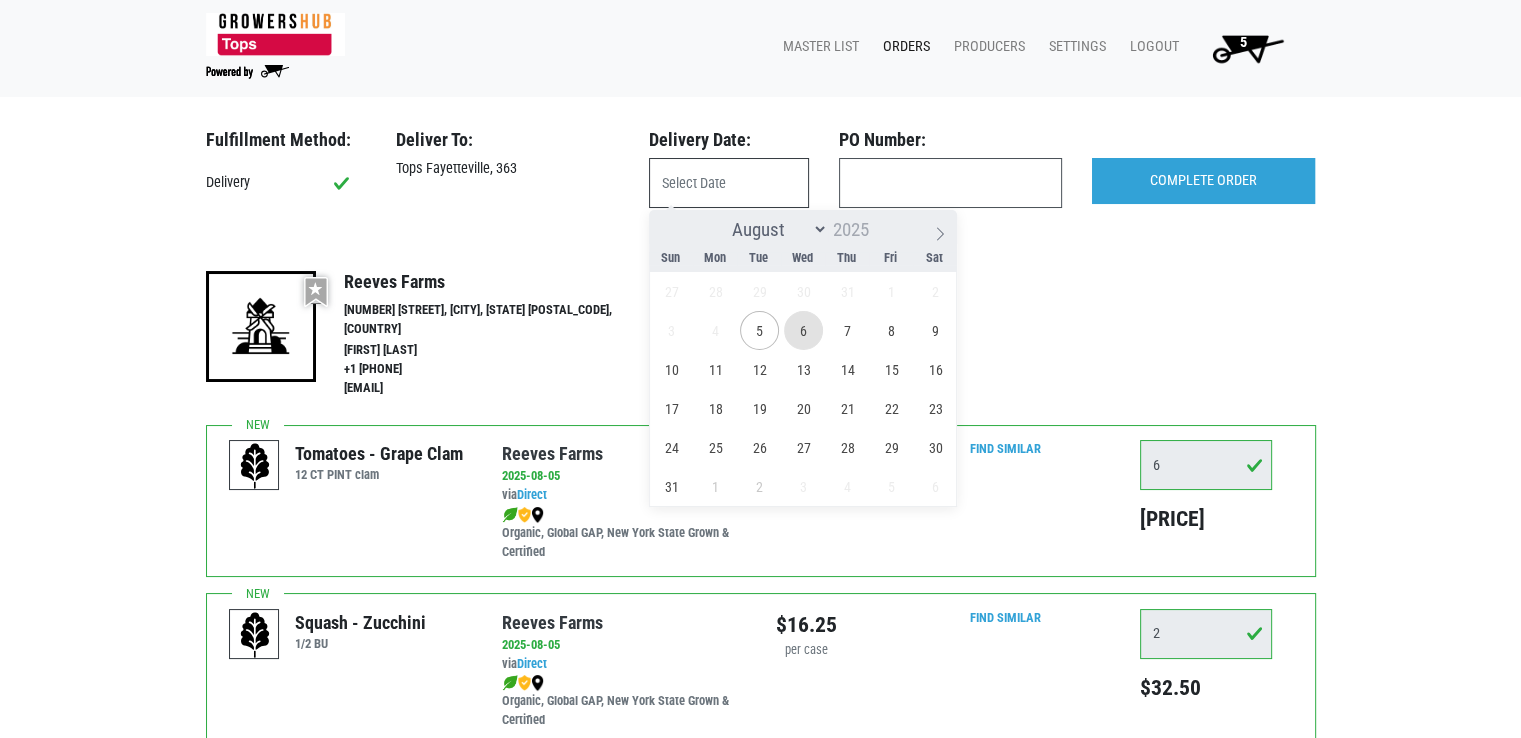 type on "2025-08-06" 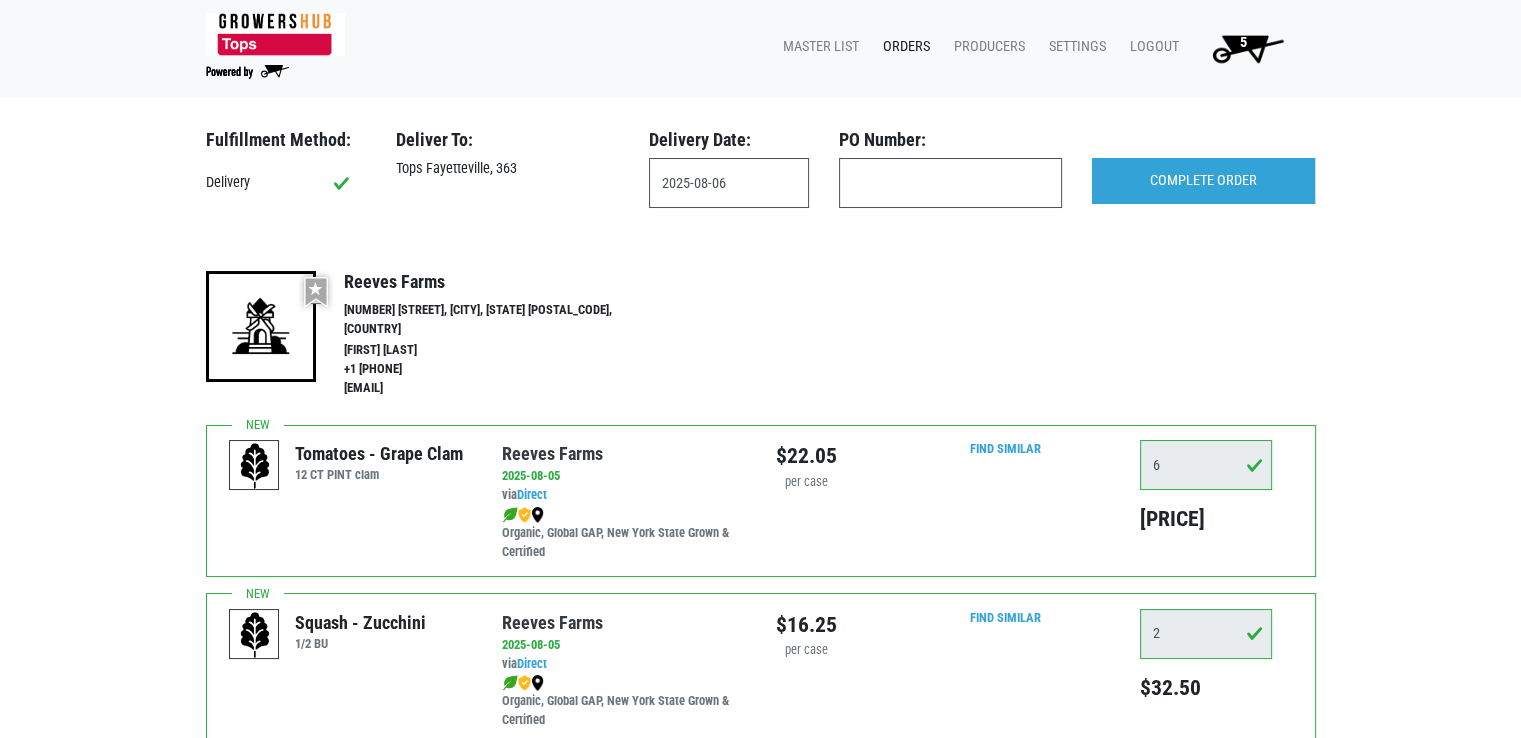 click on "More Details
Hide Details" at bounding box center (1221, 335) 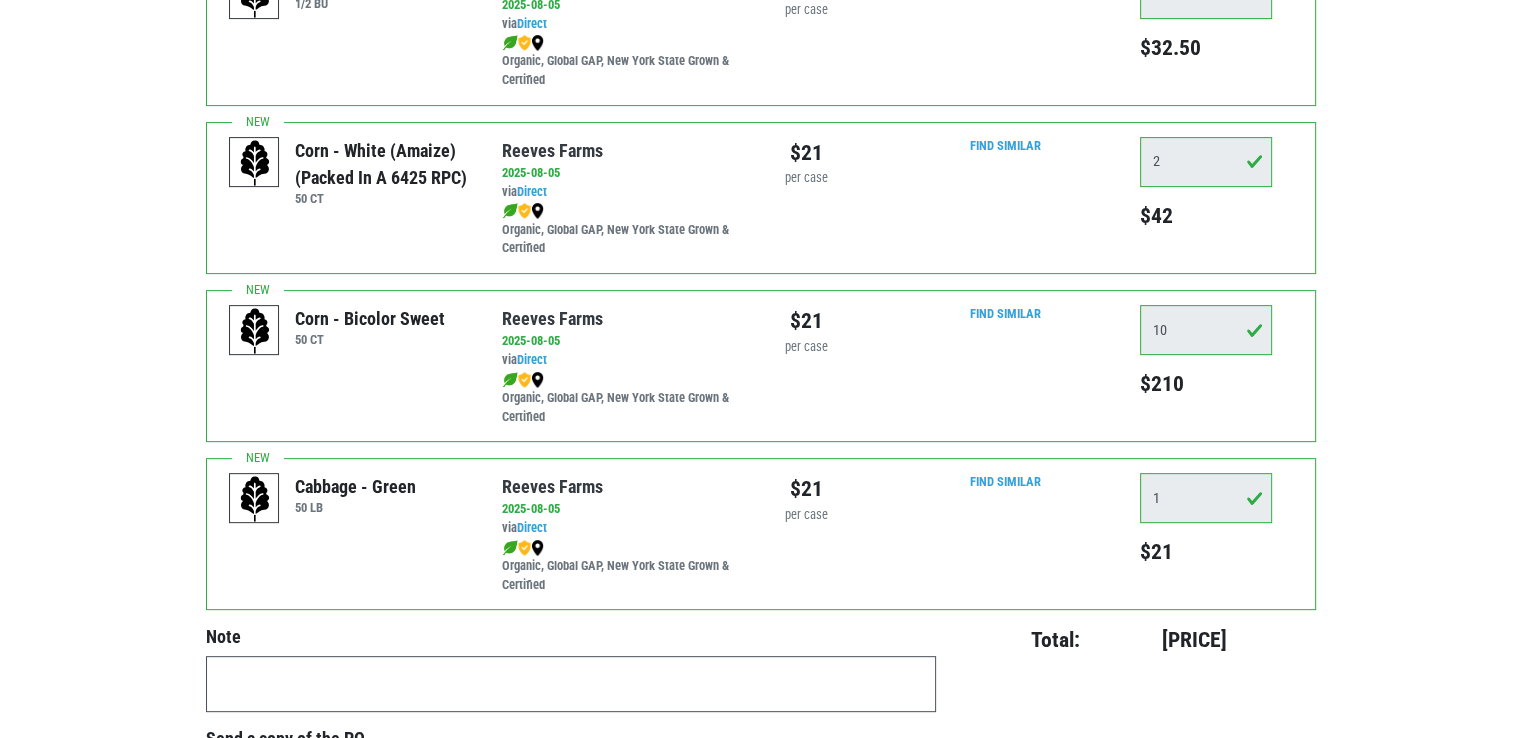 scroll, scrollTop: 0, scrollLeft: 0, axis: both 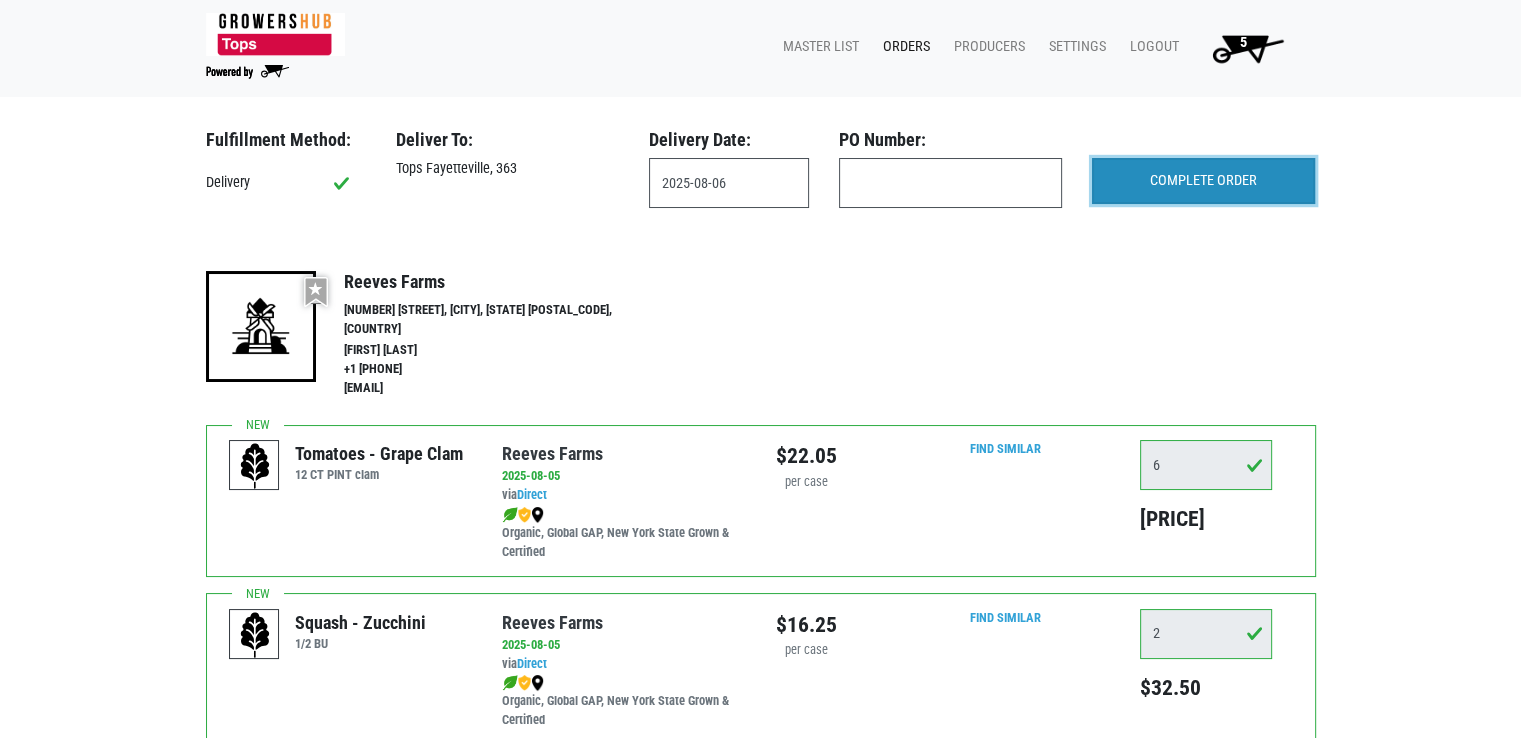 click on "COMPLETE ORDER" at bounding box center (1203, 181) 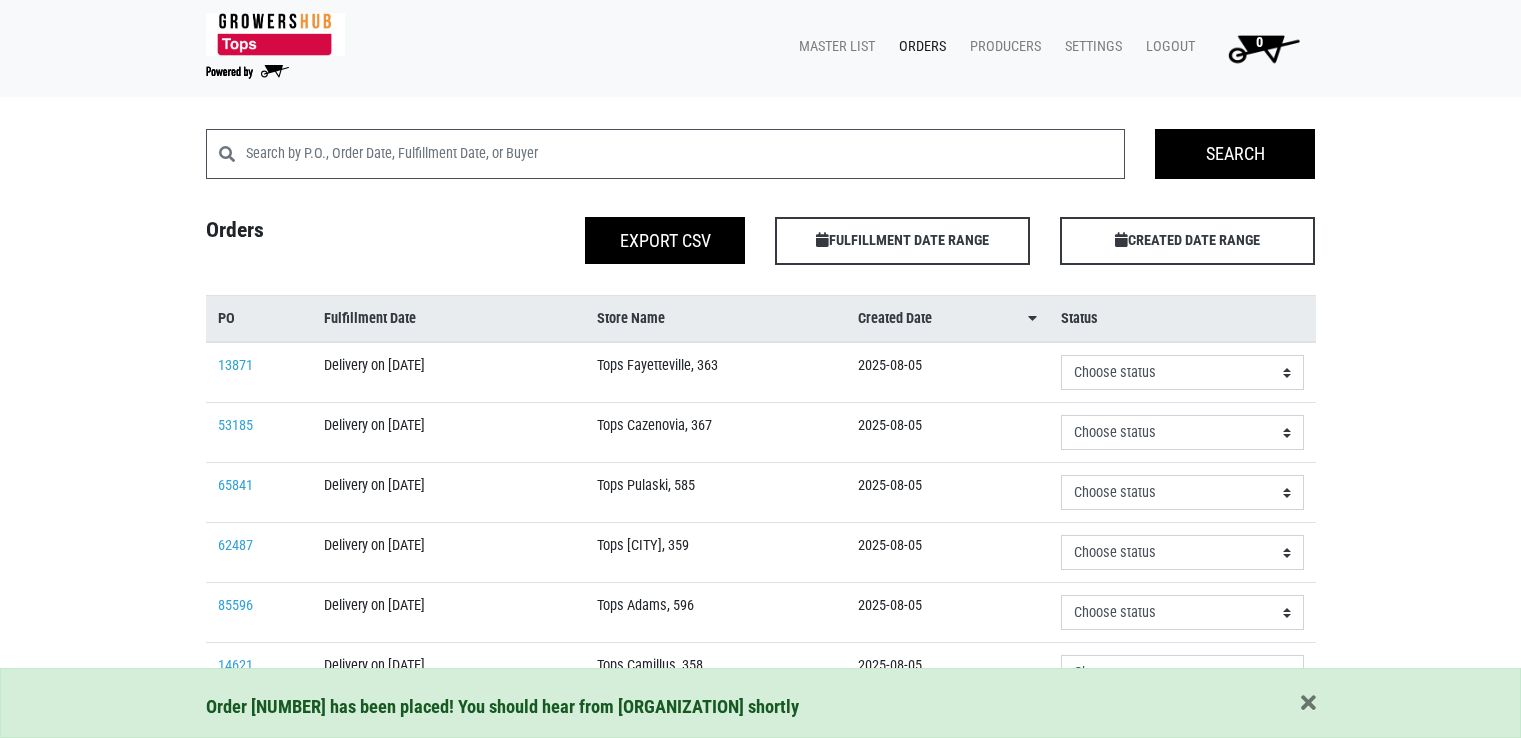 scroll, scrollTop: 0, scrollLeft: 0, axis: both 